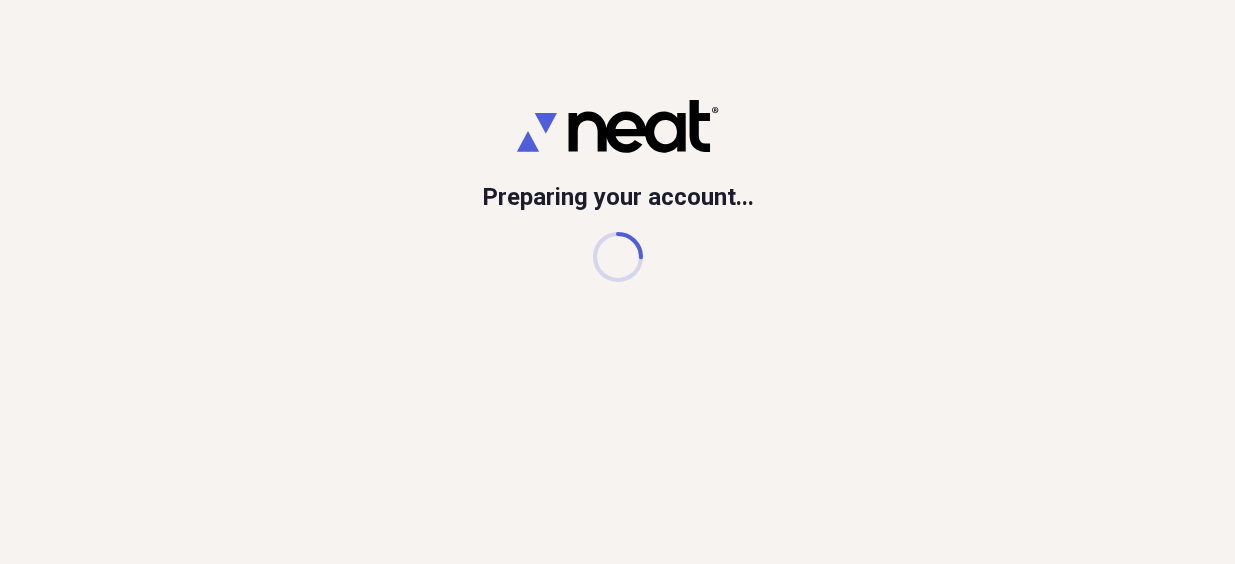scroll, scrollTop: 0, scrollLeft: 0, axis: both 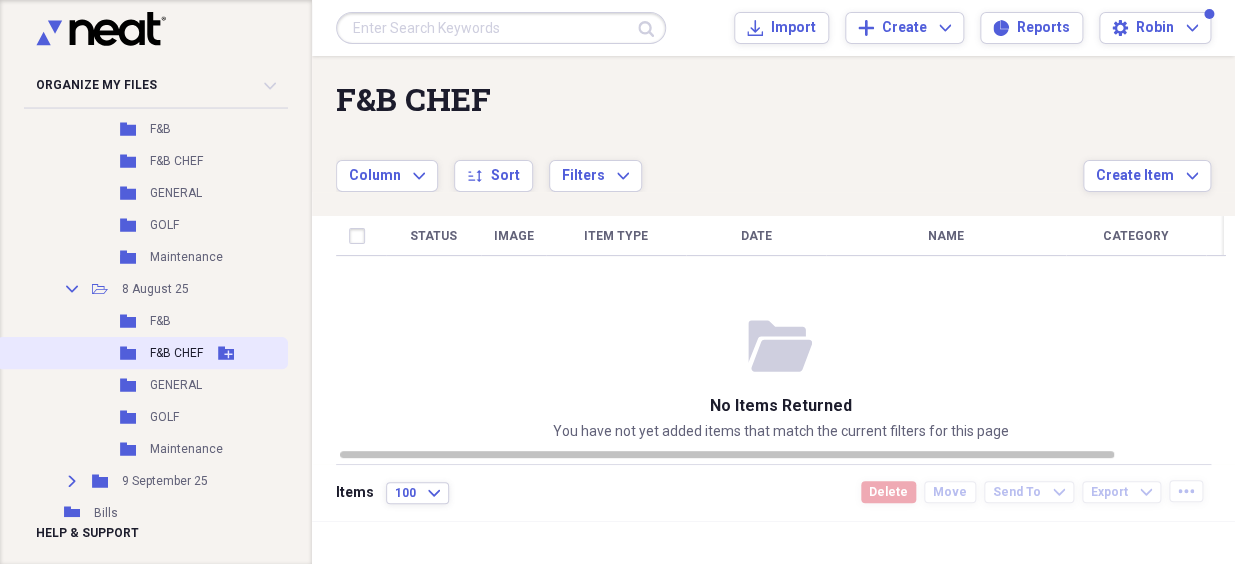 click on "F&B CHEF" at bounding box center [176, 353] 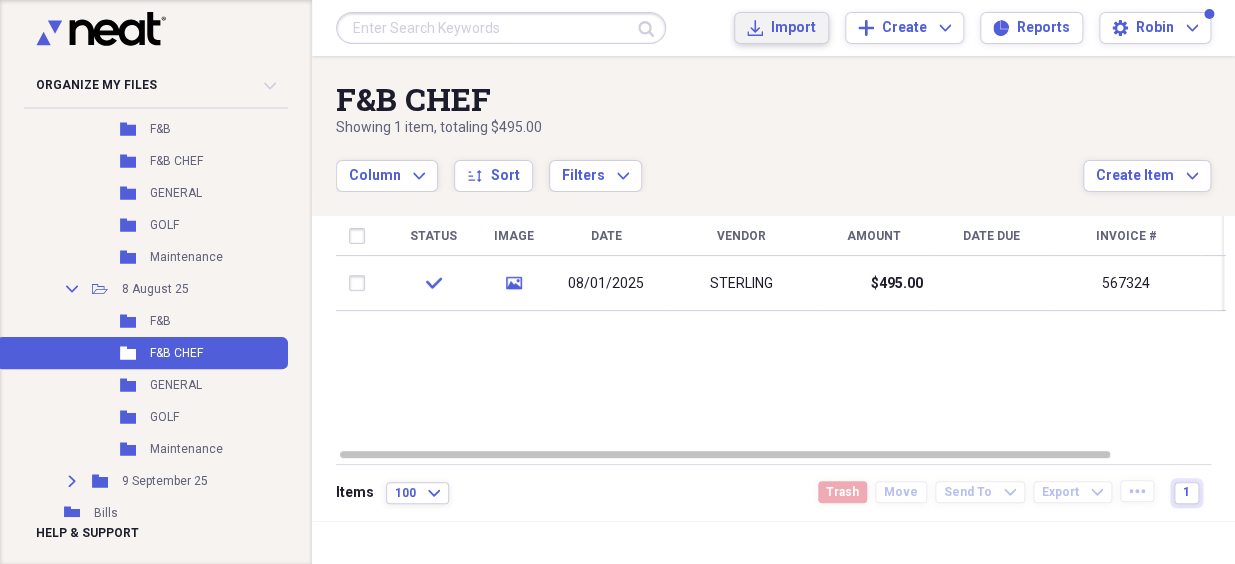 click on "Import" at bounding box center (793, 28) 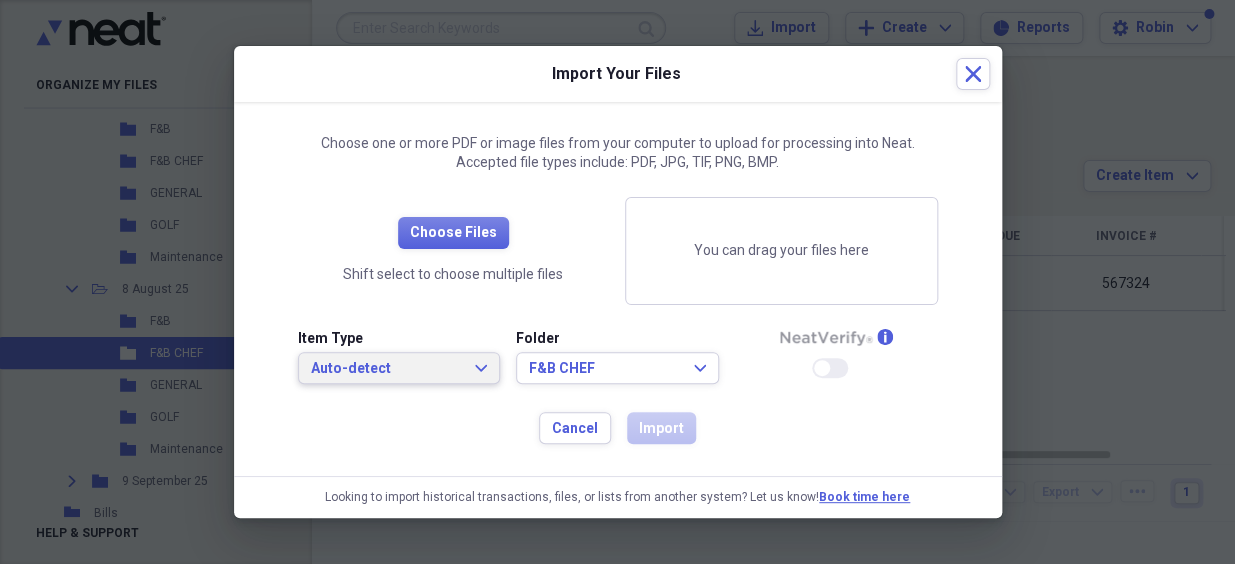 click 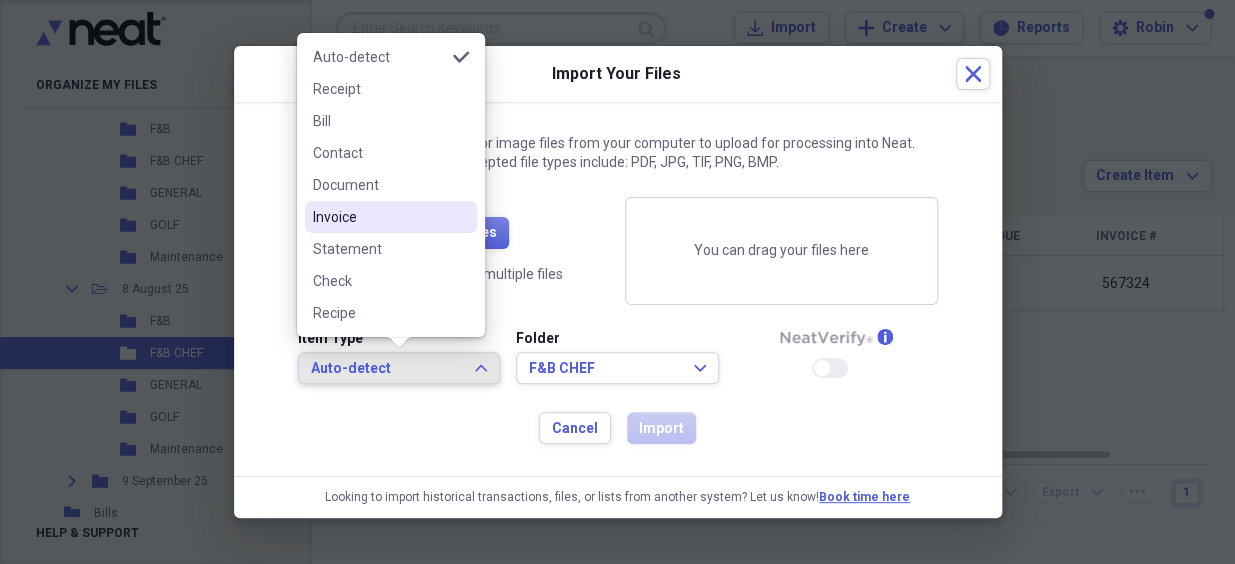 click on "Invoice" at bounding box center (379, 217) 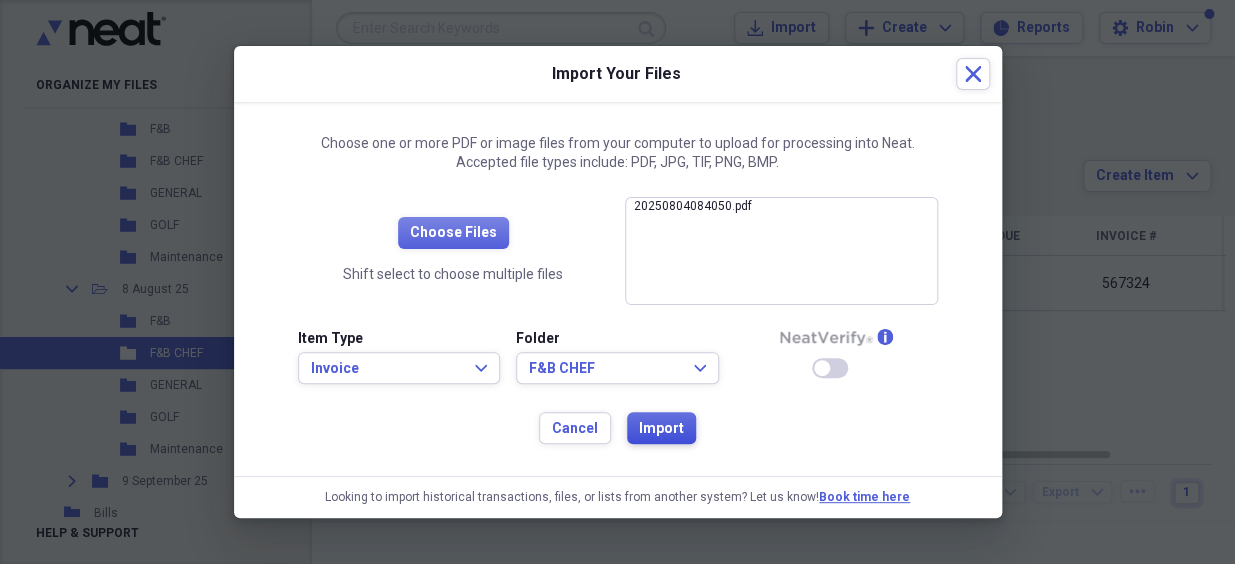 click on "Import" at bounding box center (661, 429) 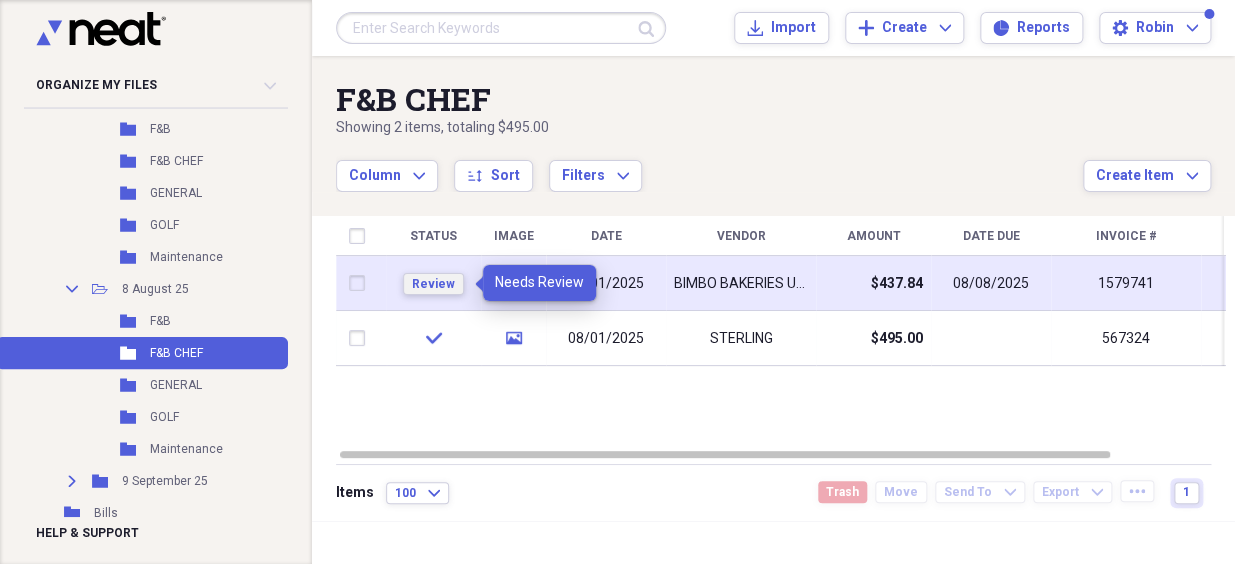 click on "Review" at bounding box center [433, 284] 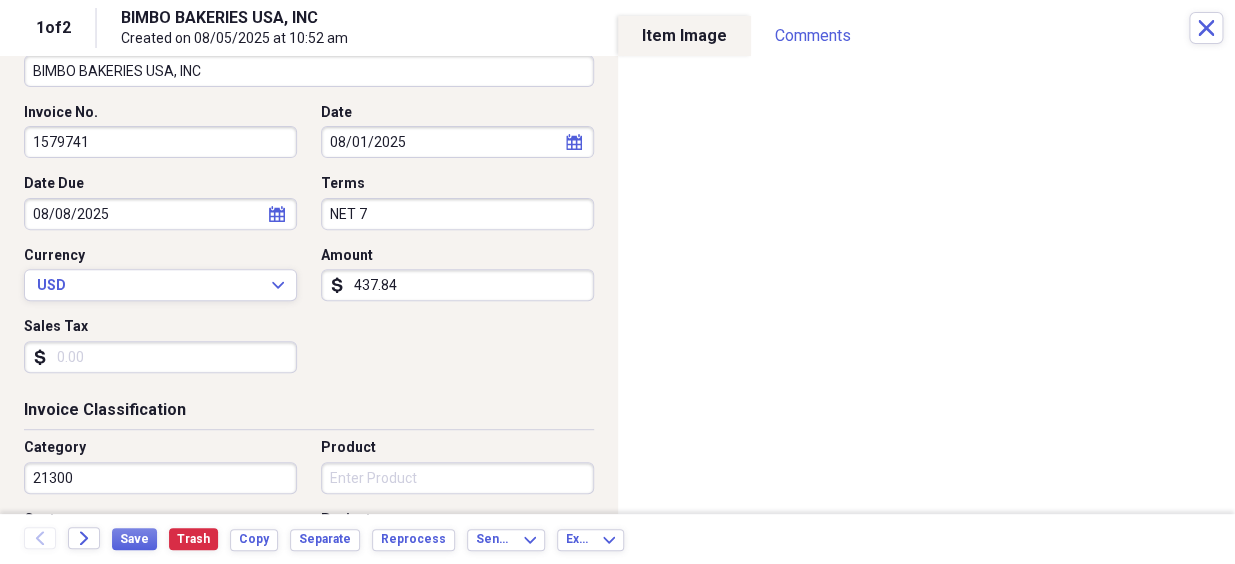 scroll, scrollTop: 181, scrollLeft: 0, axis: vertical 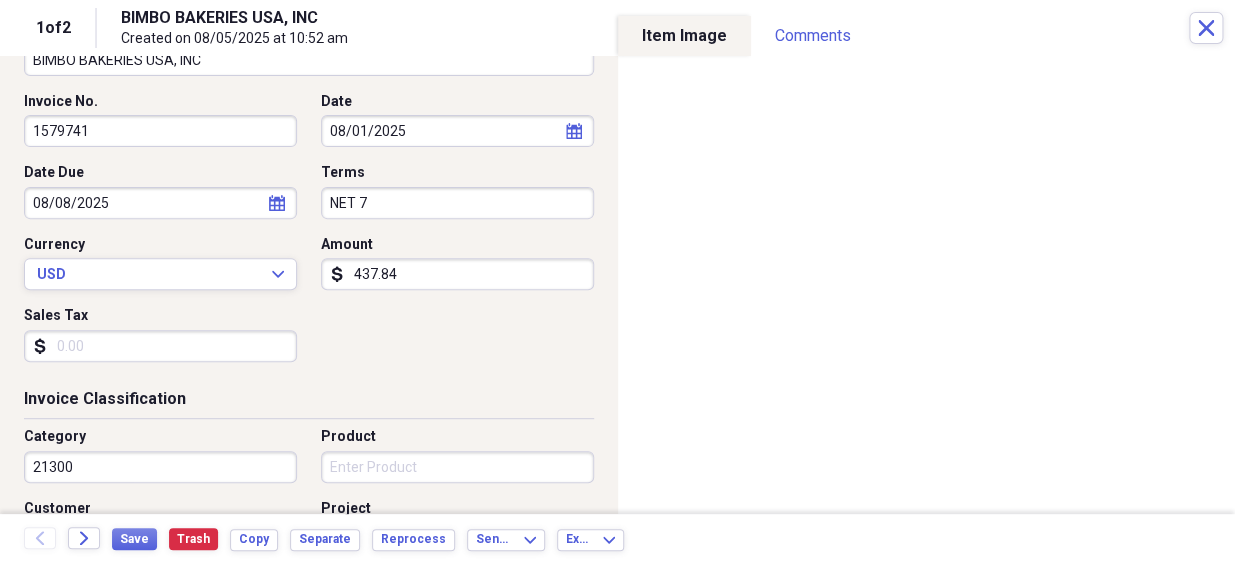 click on "437.84" at bounding box center [457, 274] 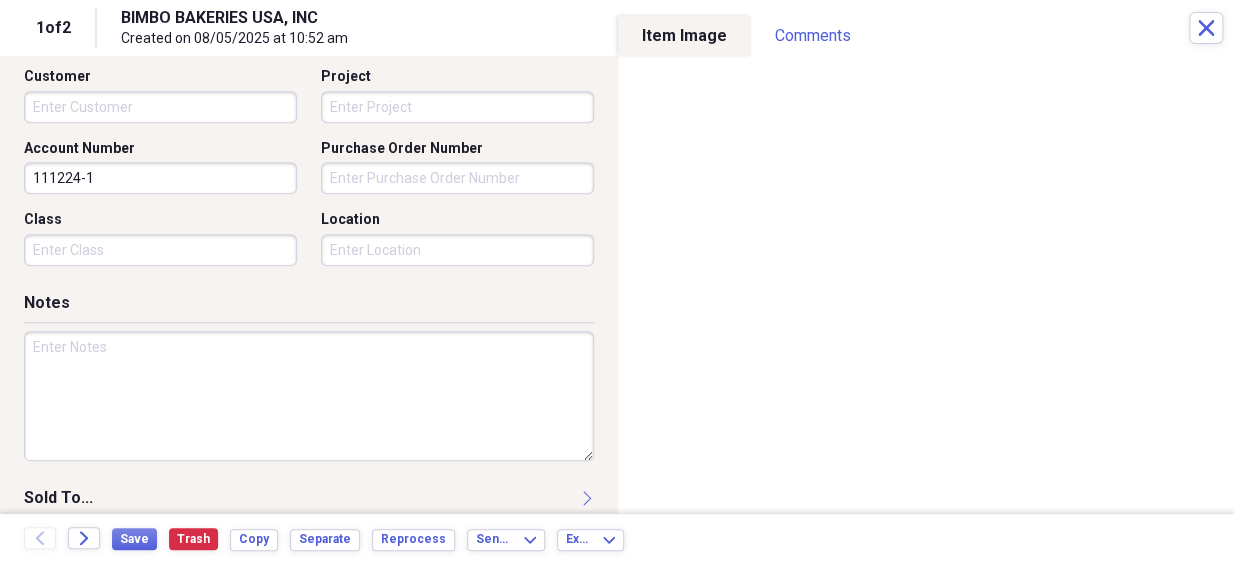 scroll, scrollTop: 636, scrollLeft: 0, axis: vertical 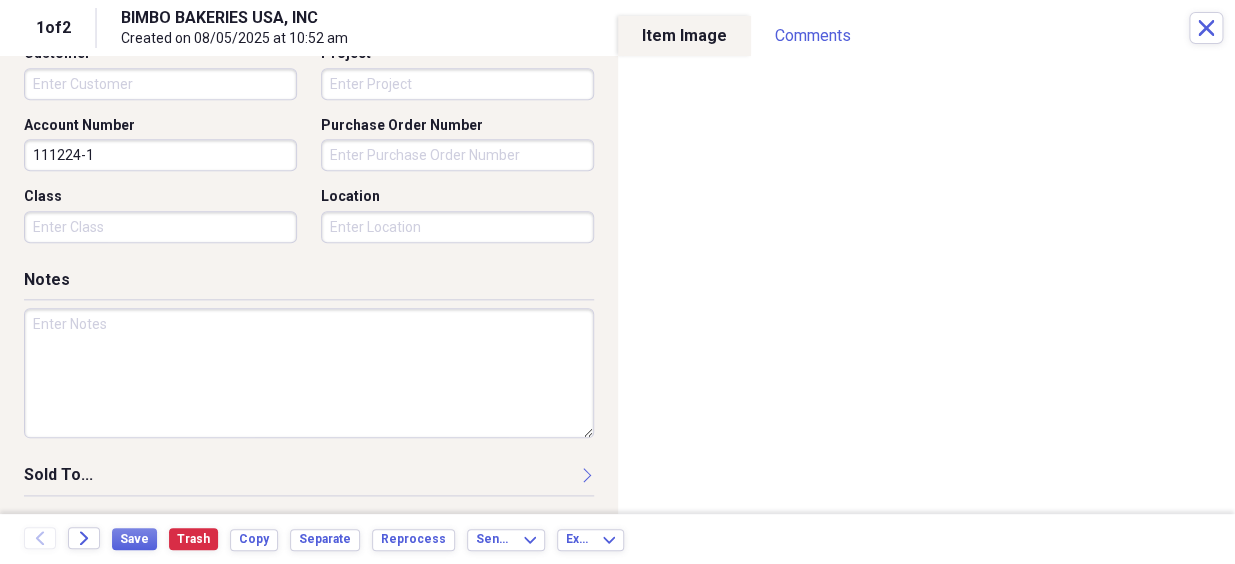 type on "58.80" 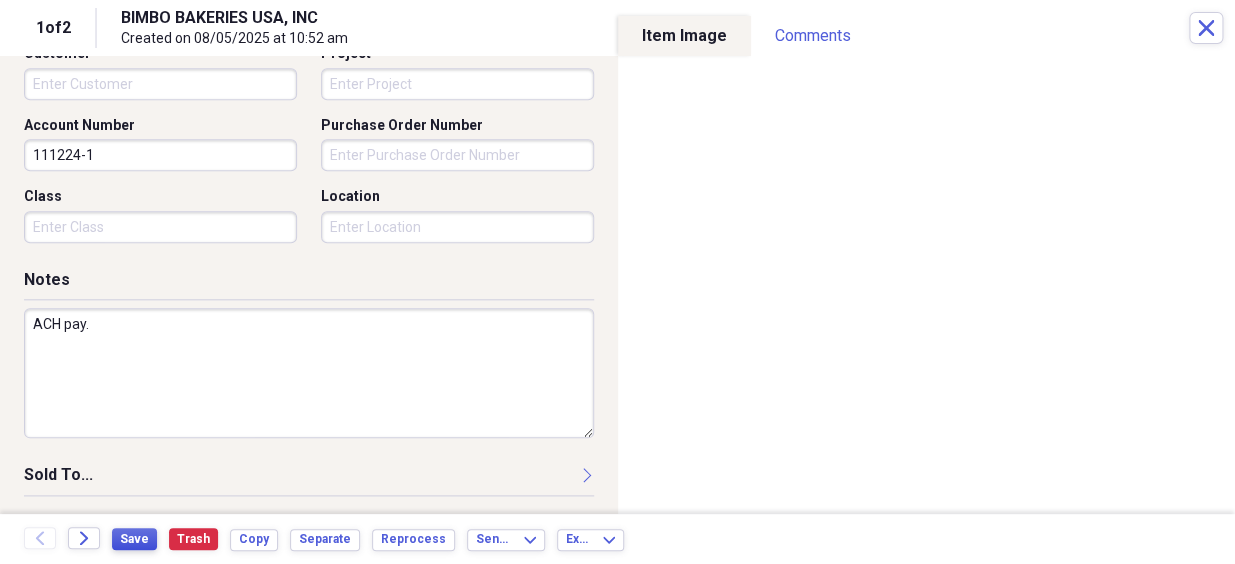 type on "ACH pay." 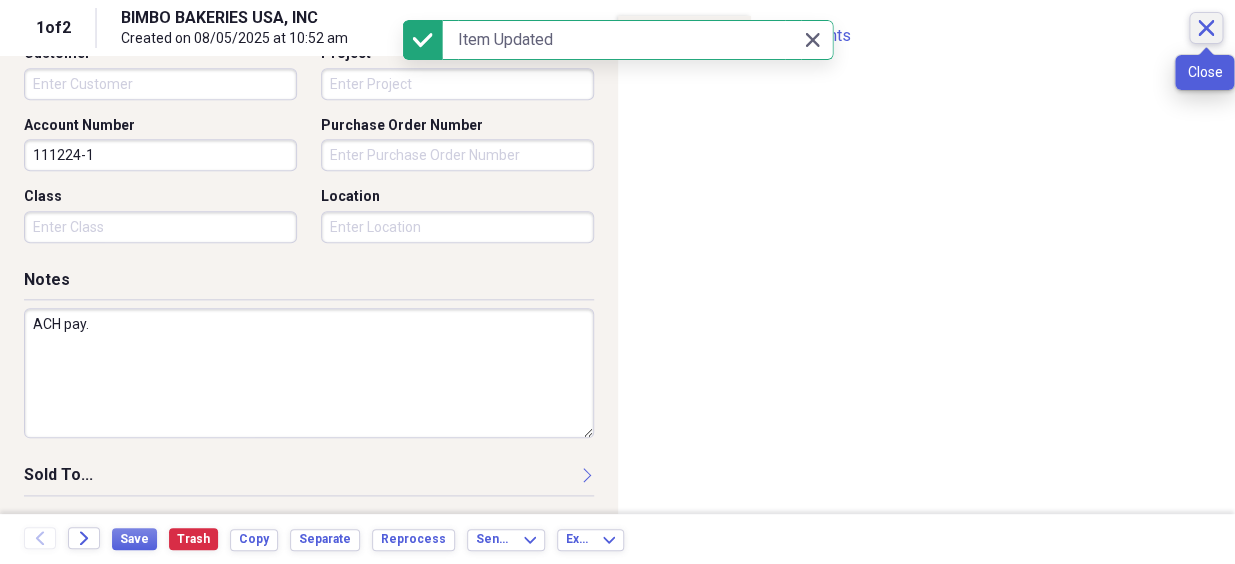 click on "Close" 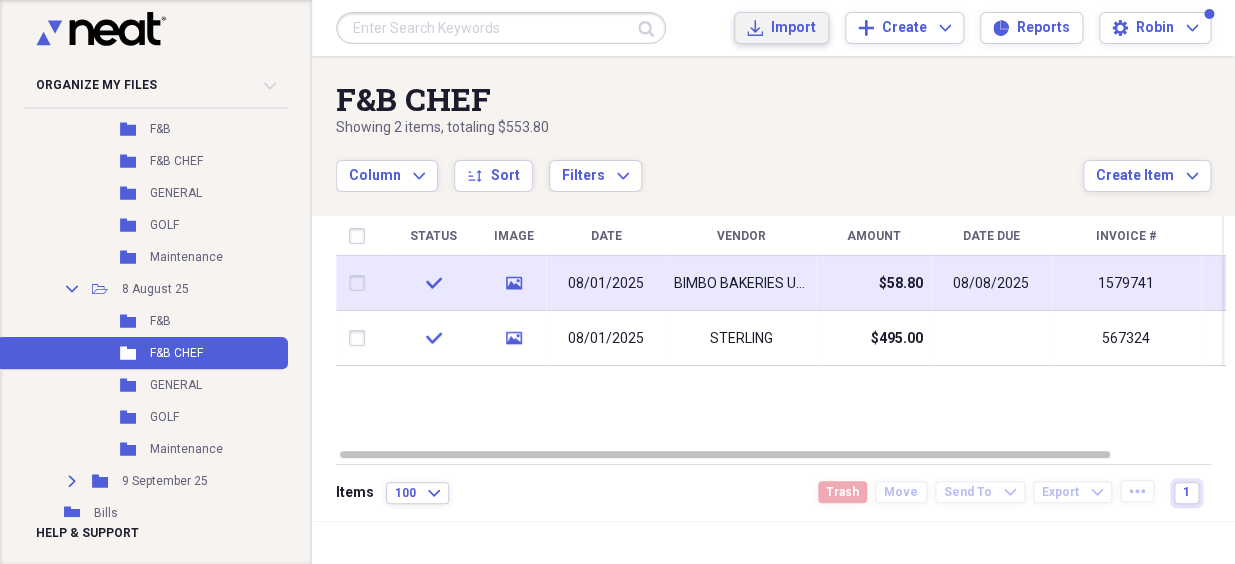 click on "Import" at bounding box center [793, 28] 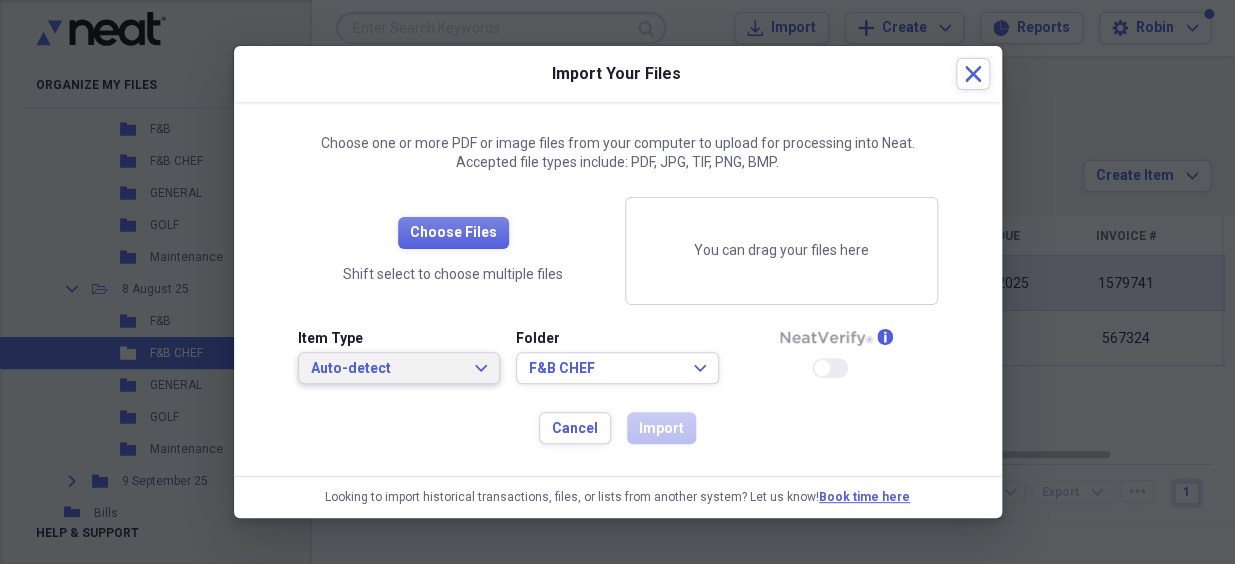 click 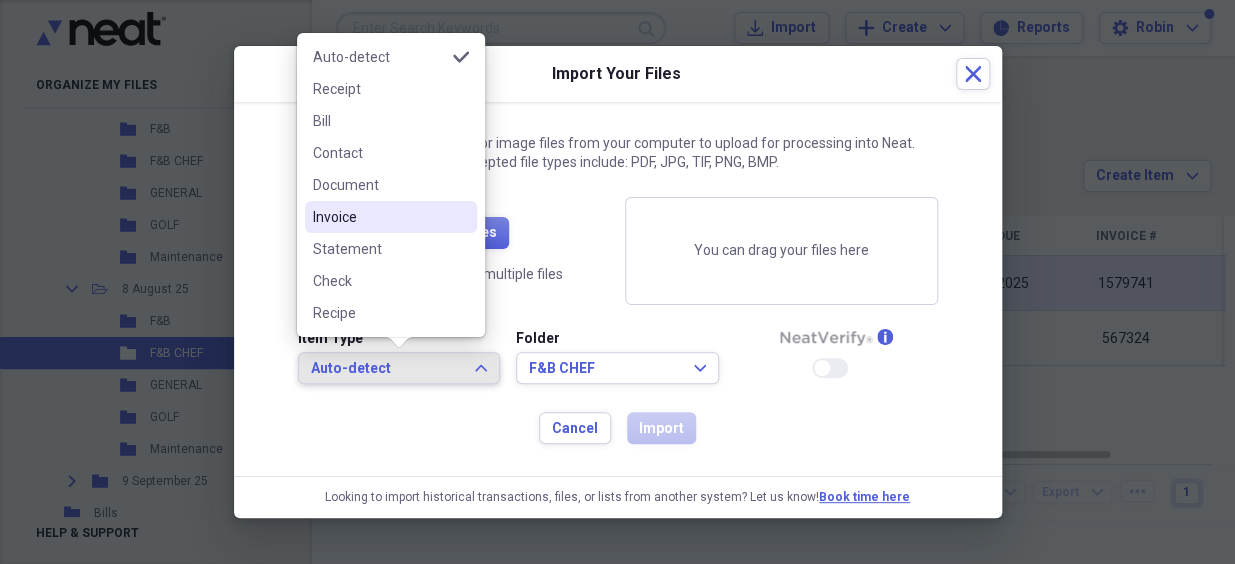 click on "Invoice" at bounding box center (379, 217) 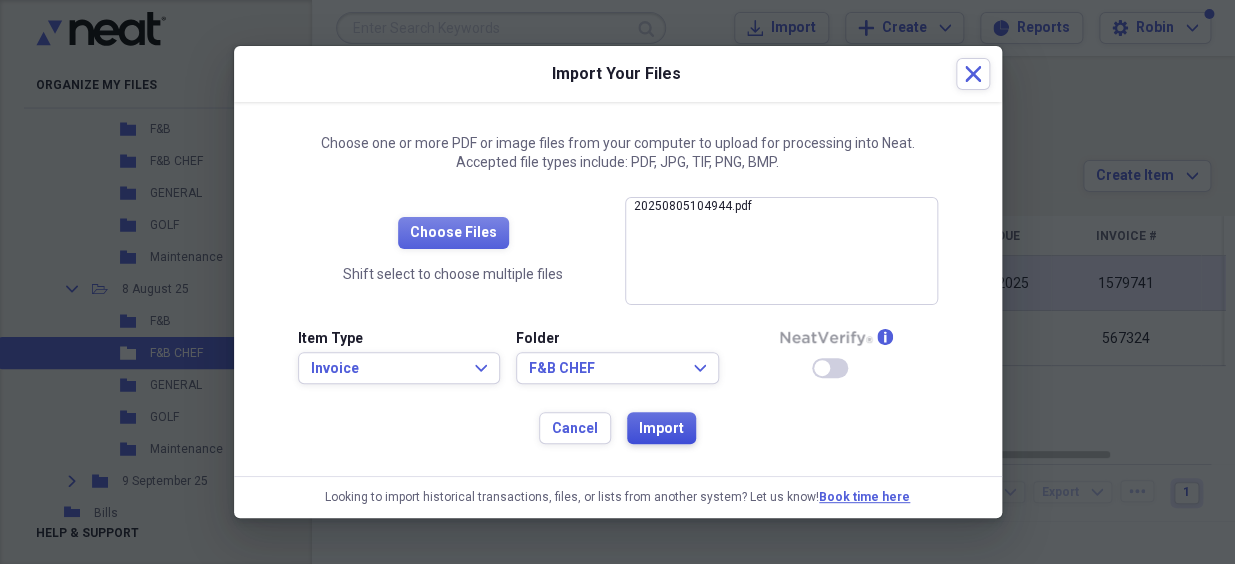 click on "Import" at bounding box center (661, 429) 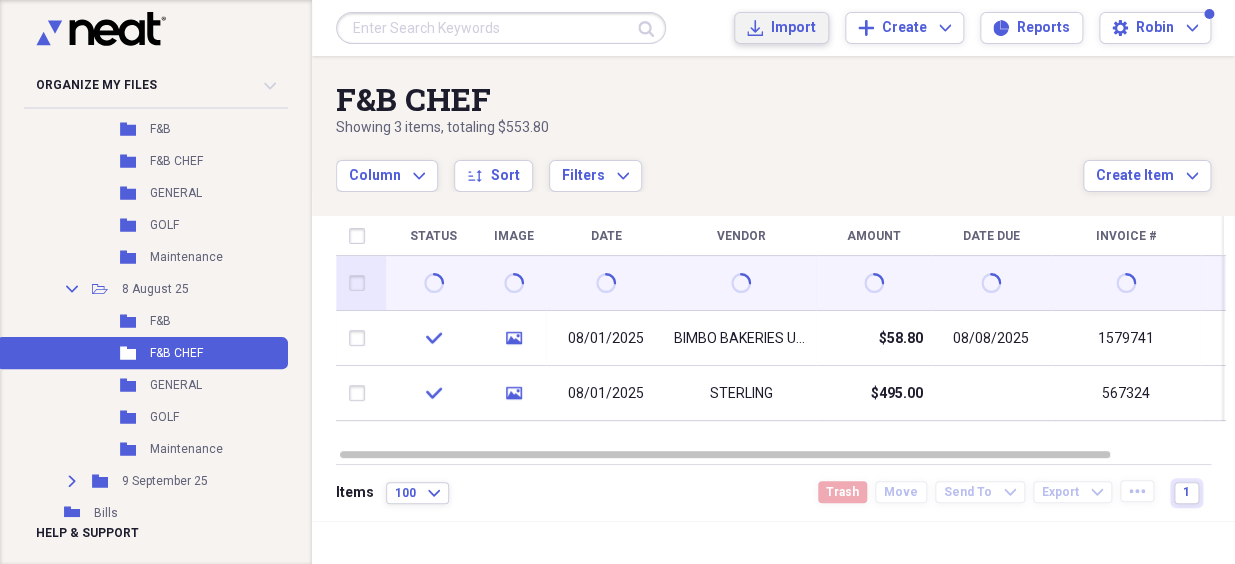 click on "Import" at bounding box center (793, 28) 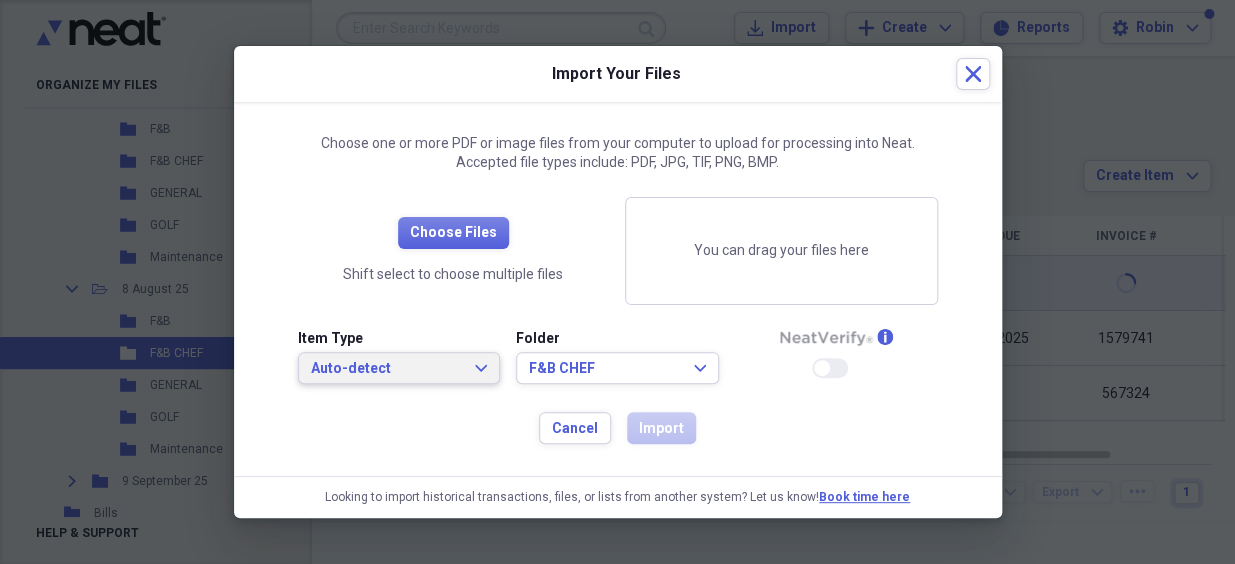 click on "Auto-detect Expand" at bounding box center [399, 369] 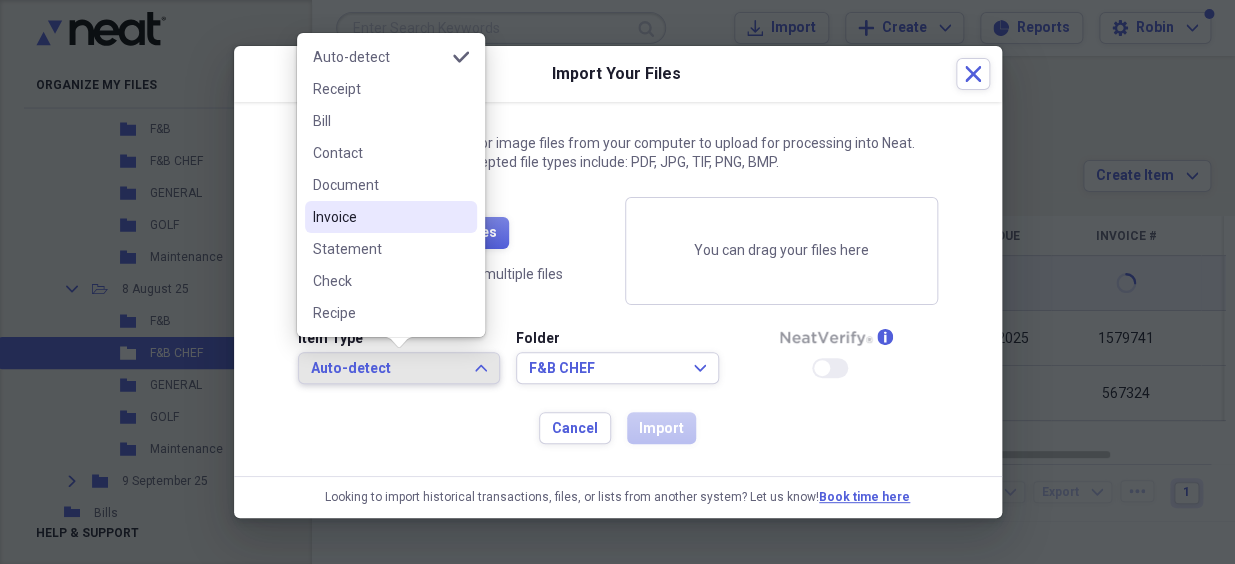 click on "Invoice" at bounding box center (379, 217) 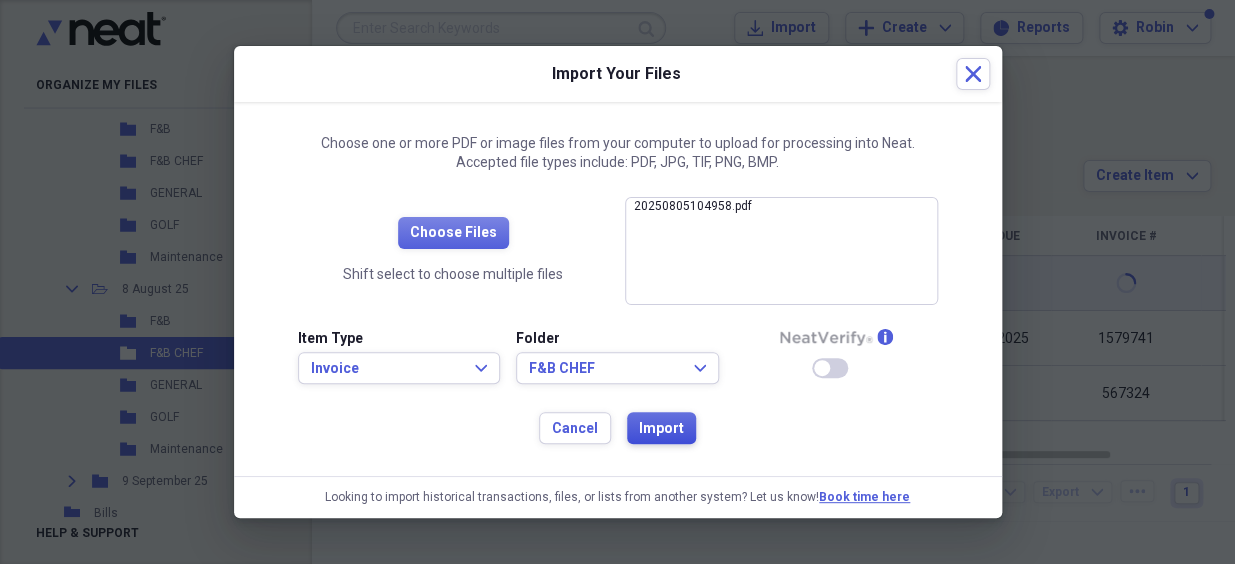 click on "Import" at bounding box center (661, 429) 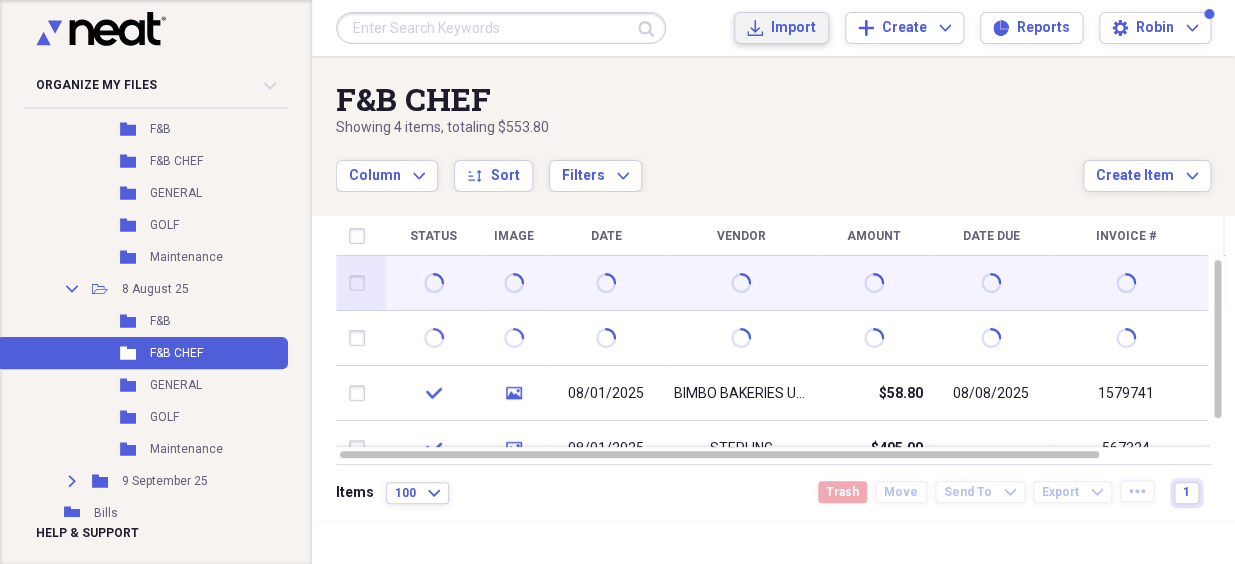 click on "Import Import" at bounding box center [781, 28] 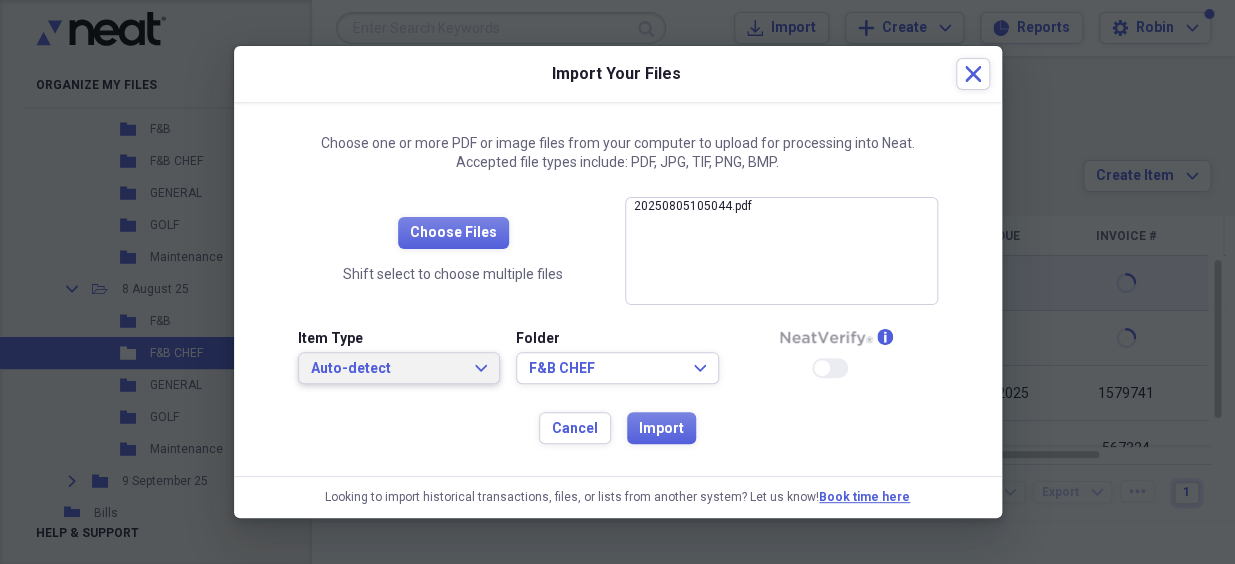 click on "Auto-detect Expand" at bounding box center [399, 369] 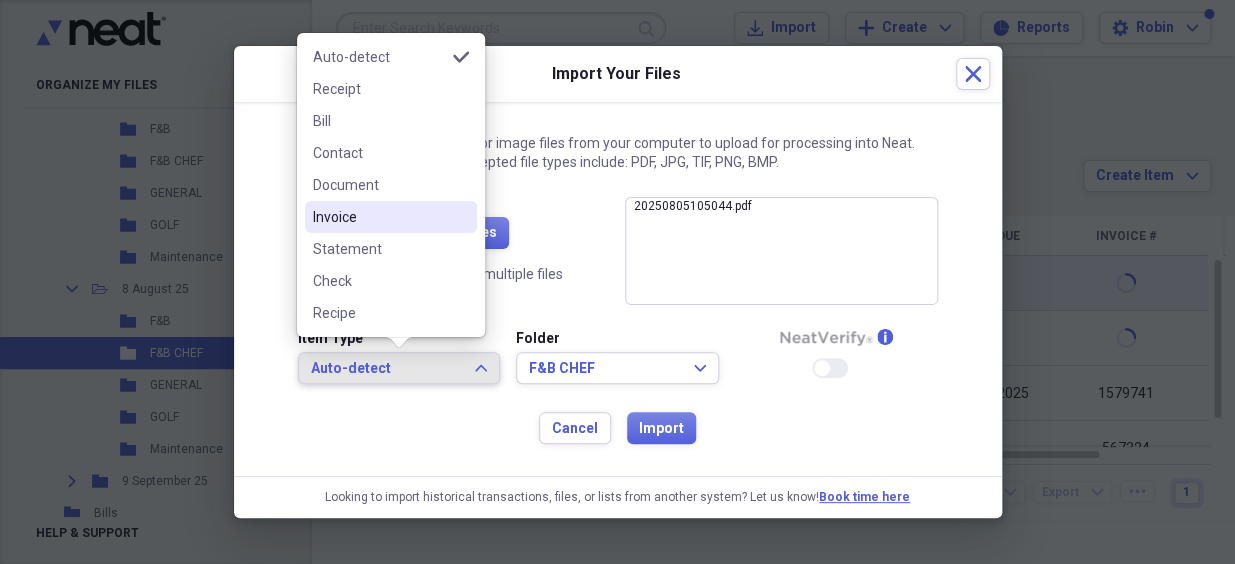 click on "Invoice" at bounding box center [379, 217] 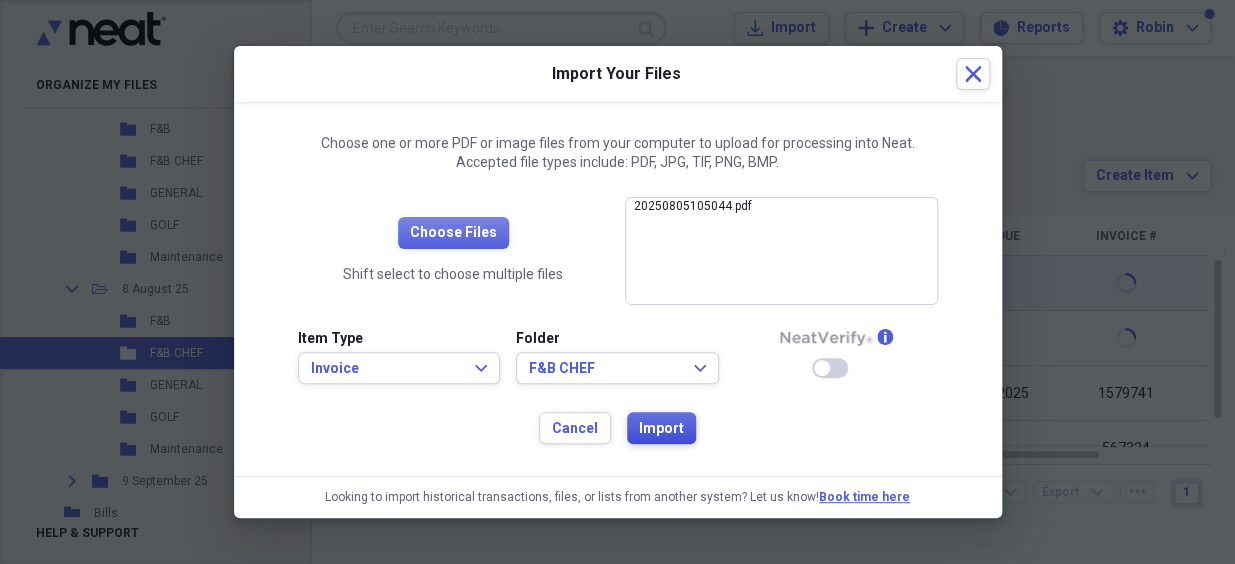 click on "Import" at bounding box center [661, 429] 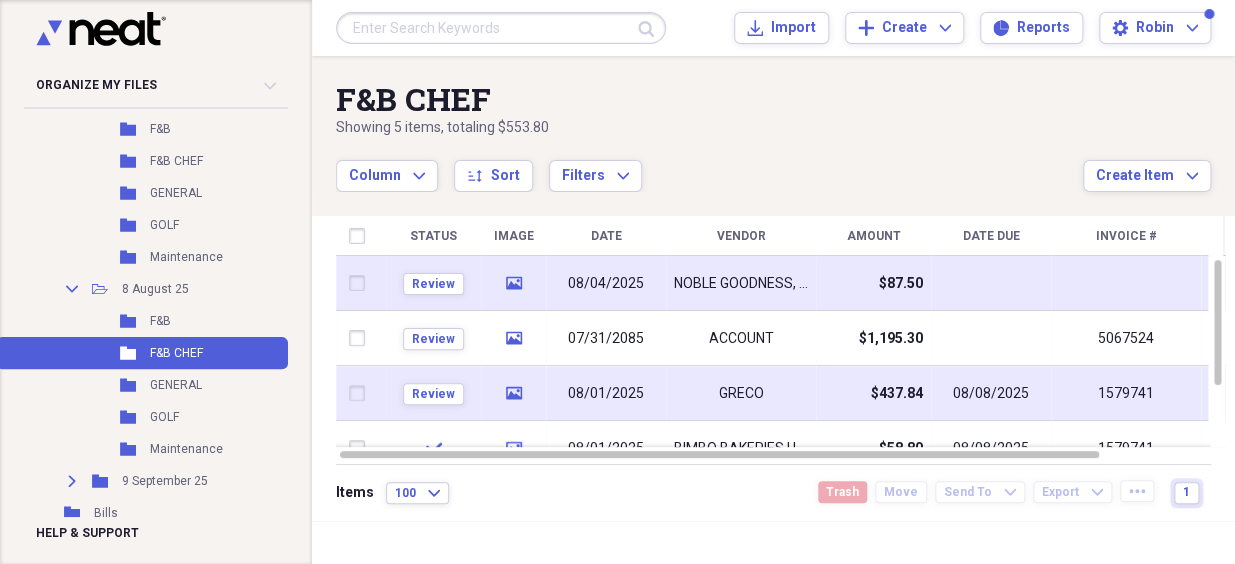 click on "Review" at bounding box center (433, 393) 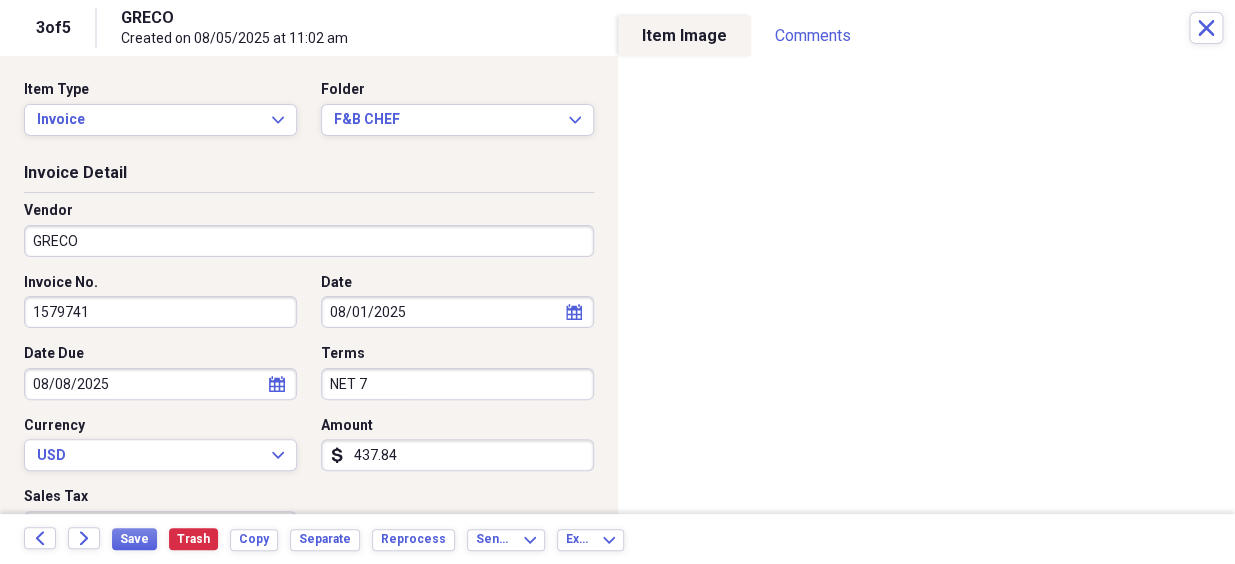 click on "437.84" at bounding box center [457, 455] 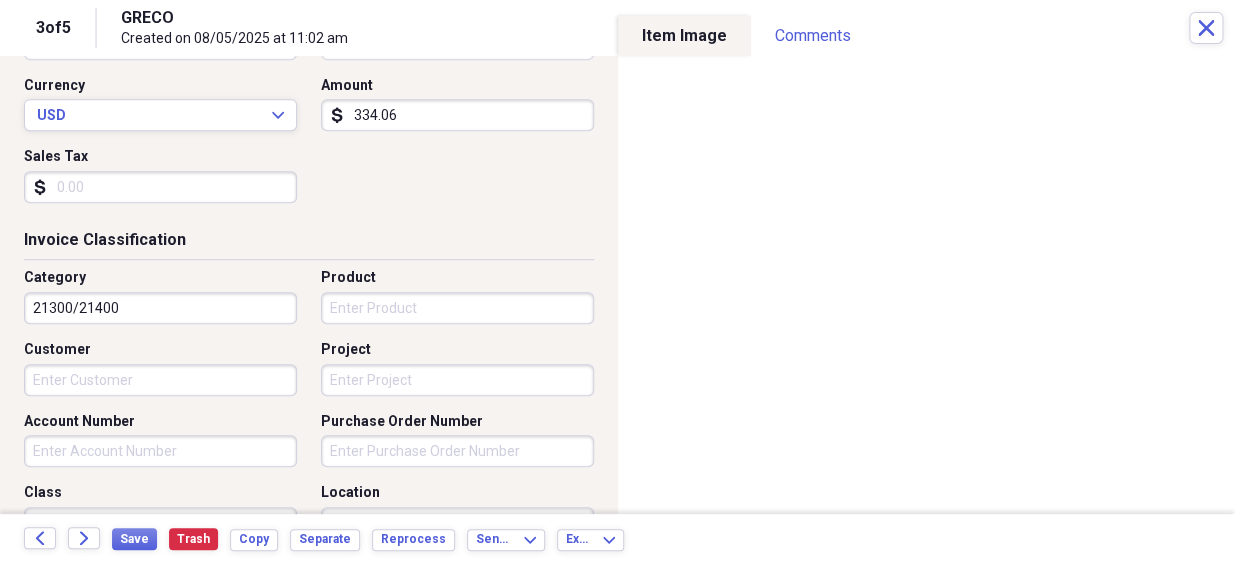 scroll, scrollTop: 545, scrollLeft: 0, axis: vertical 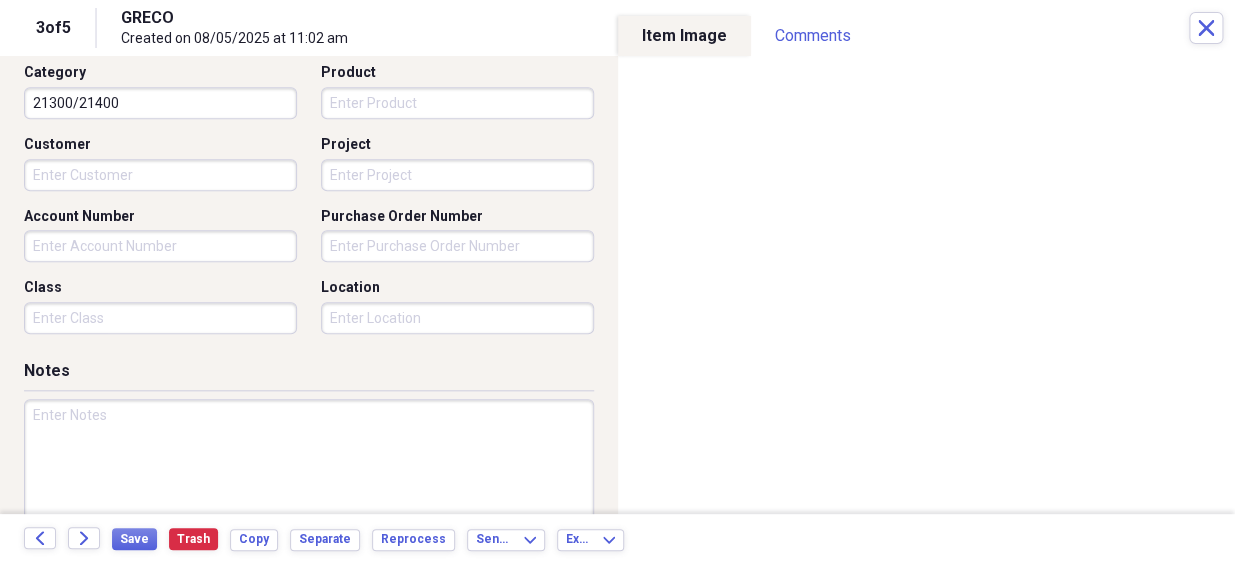 type on "334.06" 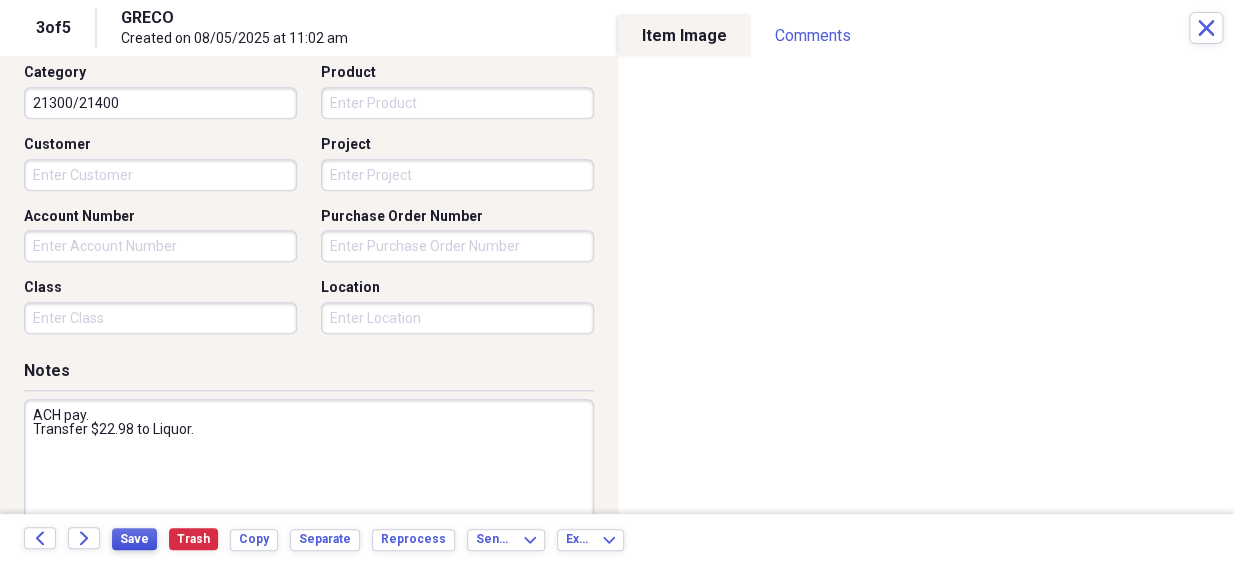 type on "ACH pay.
Transfer $22.98 to Liquor." 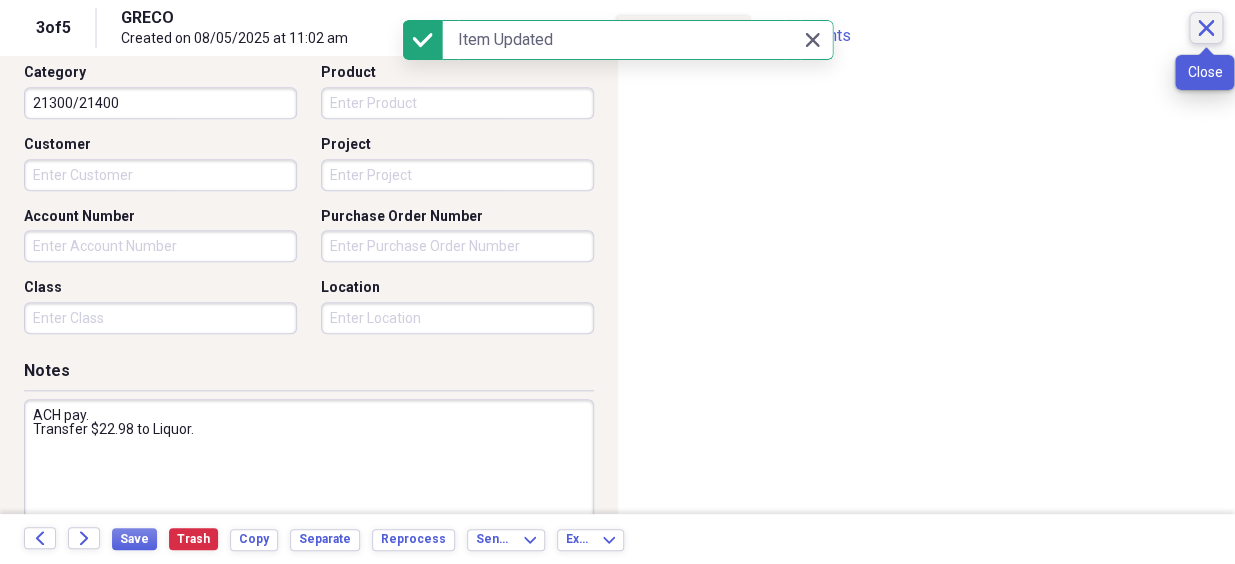 click on "Close" 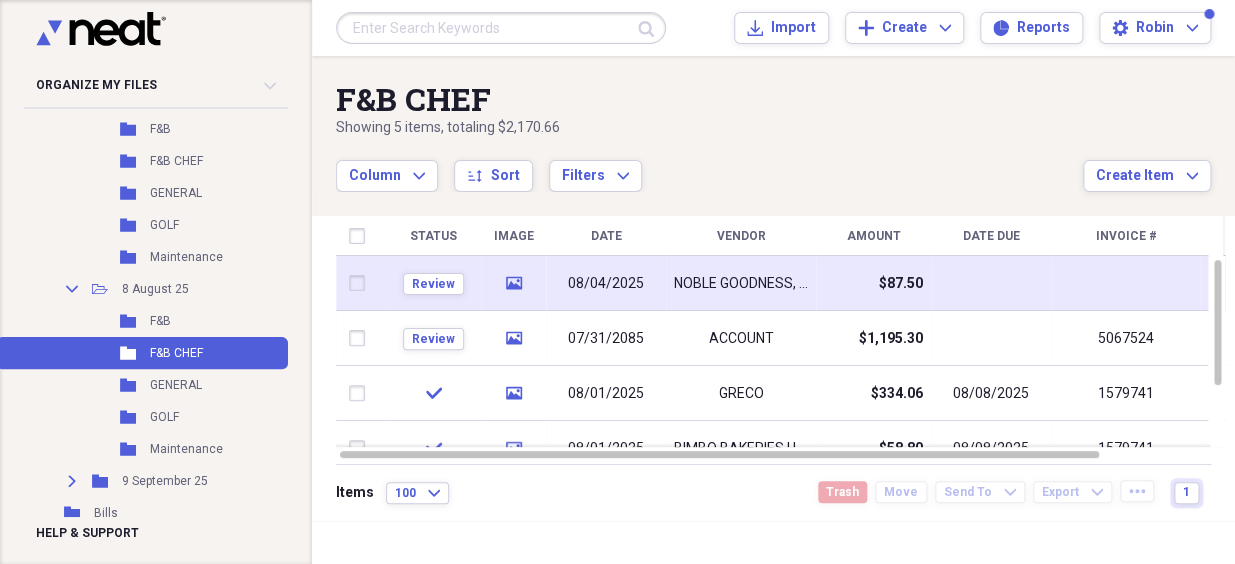 click on "Review" at bounding box center [433, 283] 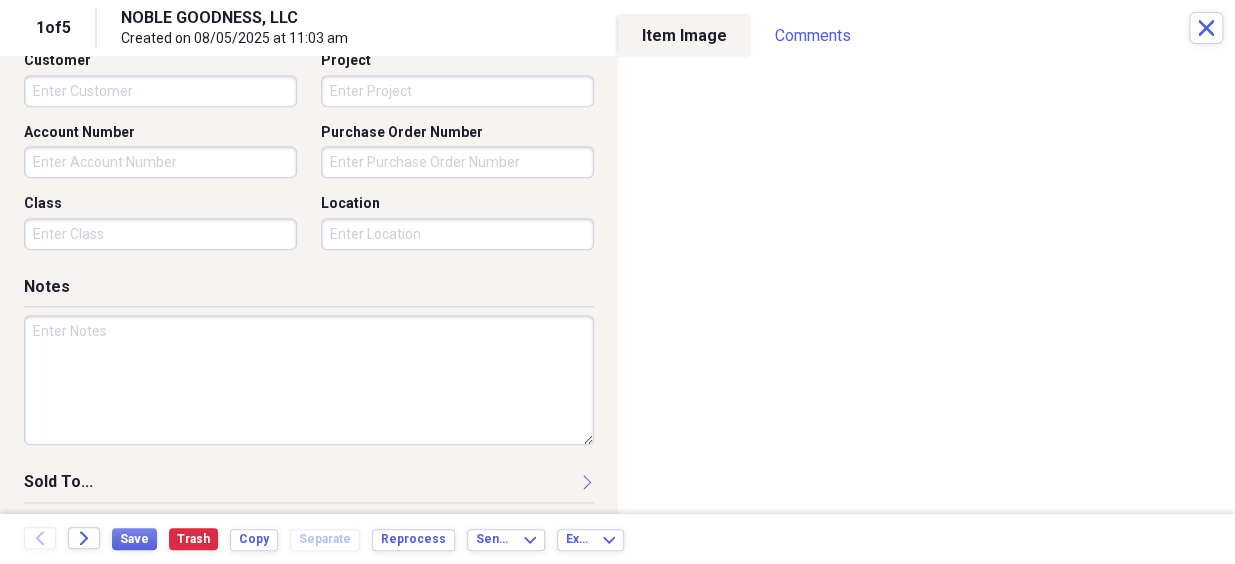scroll, scrollTop: 727, scrollLeft: 0, axis: vertical 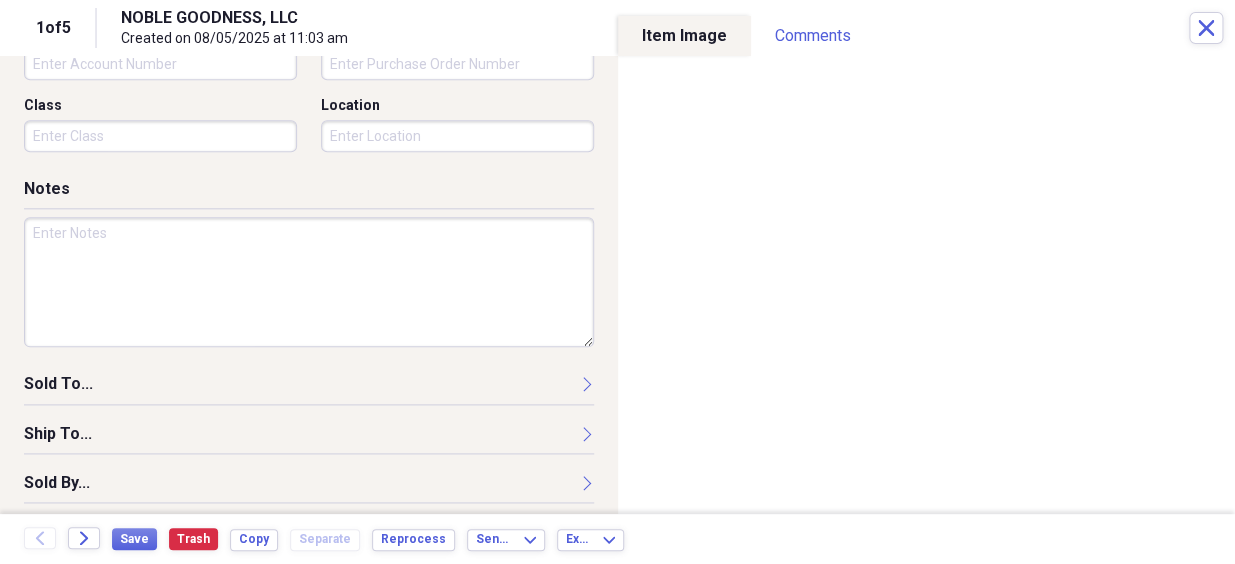 click at bounding box center [309, 282] 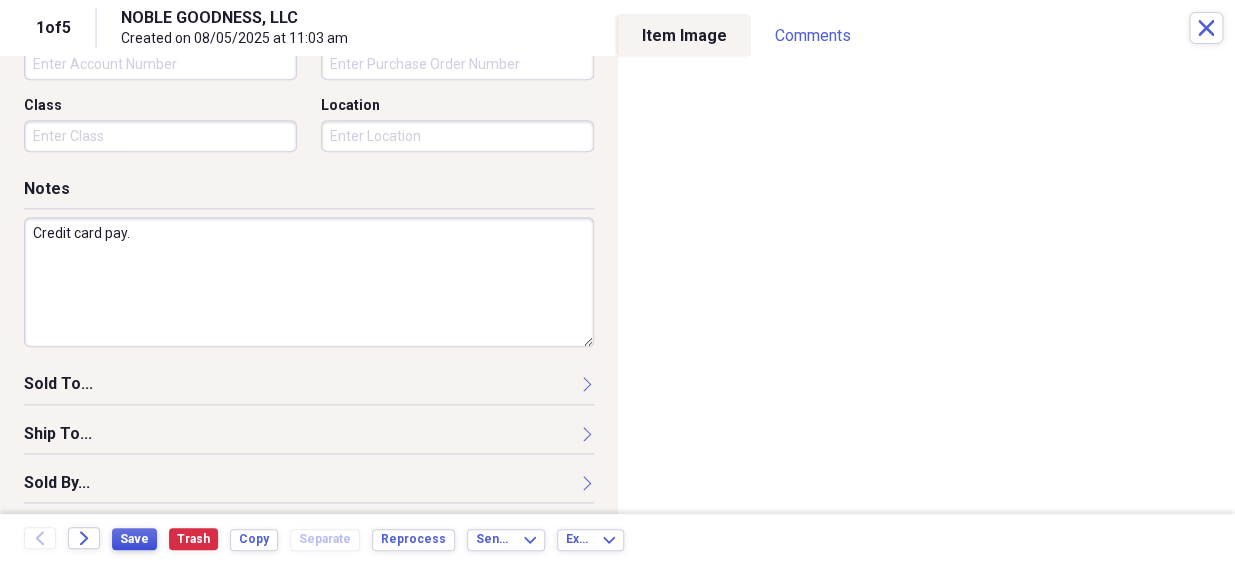 type on "Credit card pay." 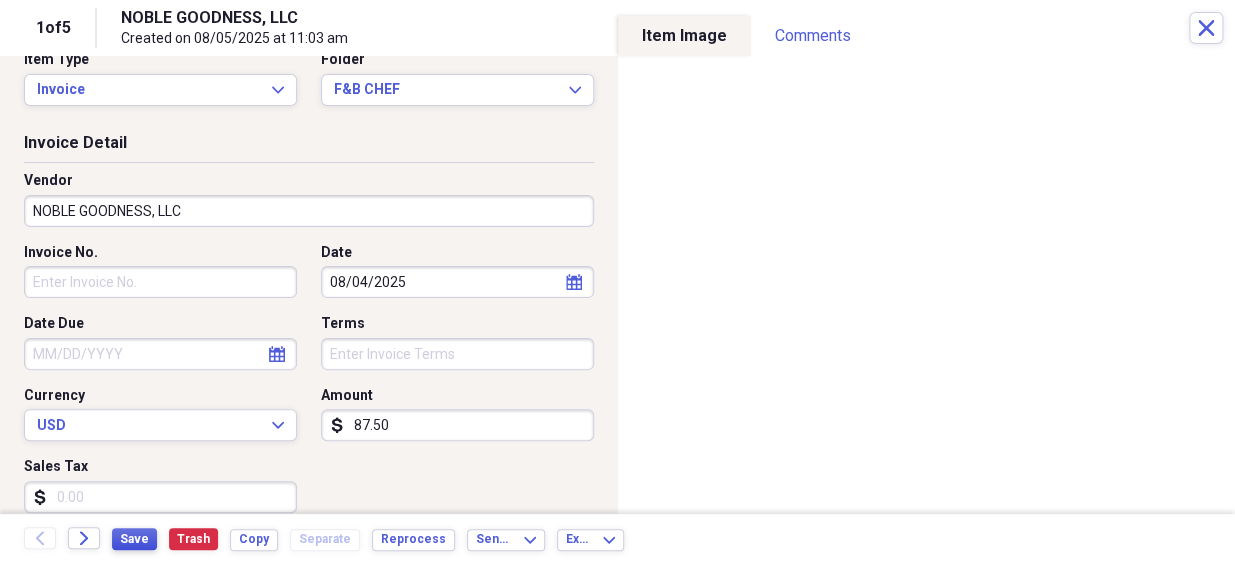 scroll, scrollTop: 0, scrollLeft: 0, axis: both 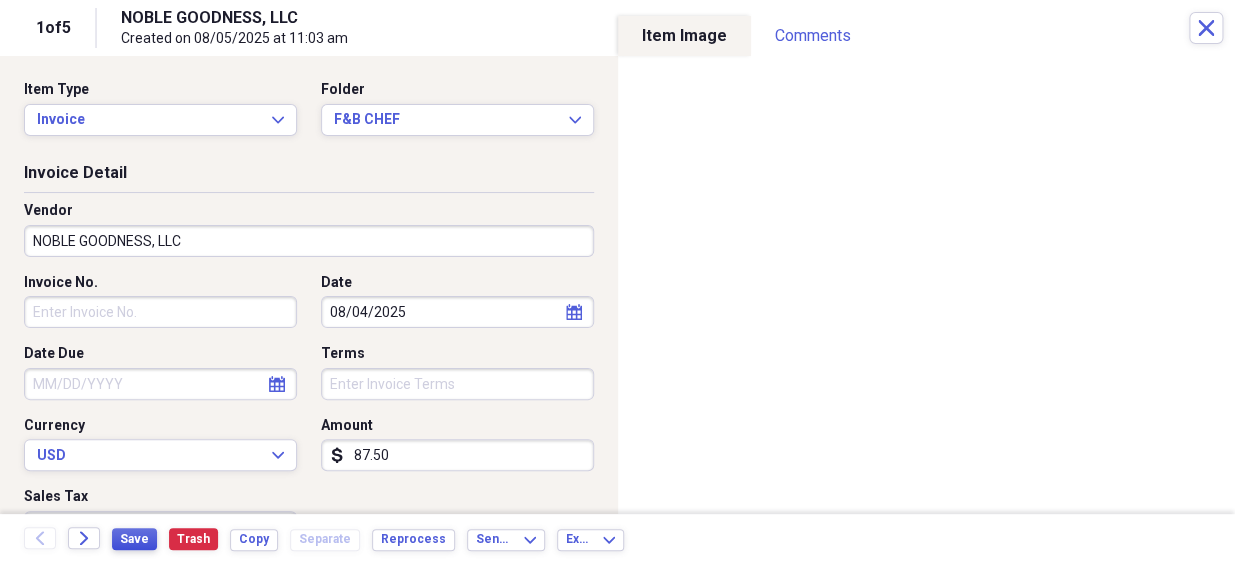 click on "Save" at bounding box center [134, 539] 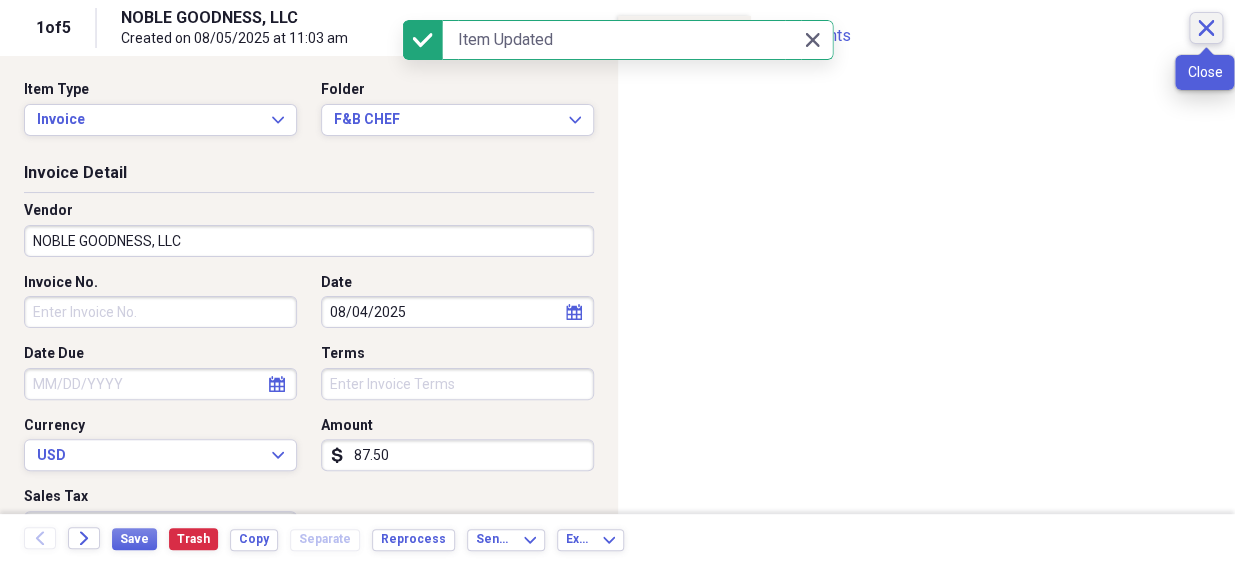 click 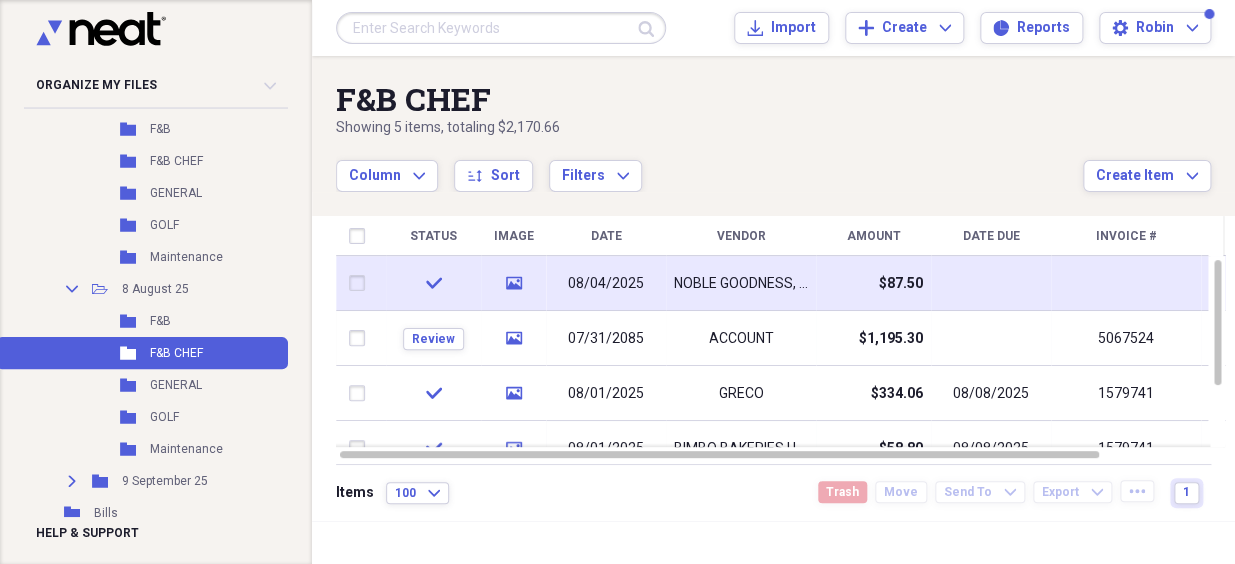 click on "check" at bounding box center [433, 283] 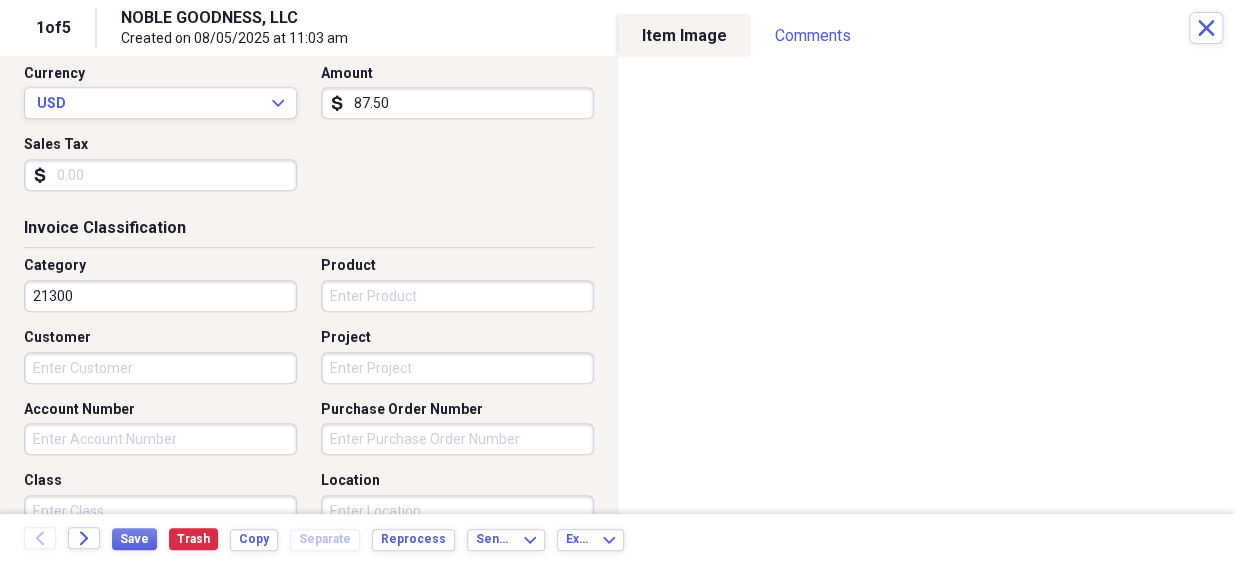 scroll, scrollTop: 363, scrollLeft: 0, axis: vertical 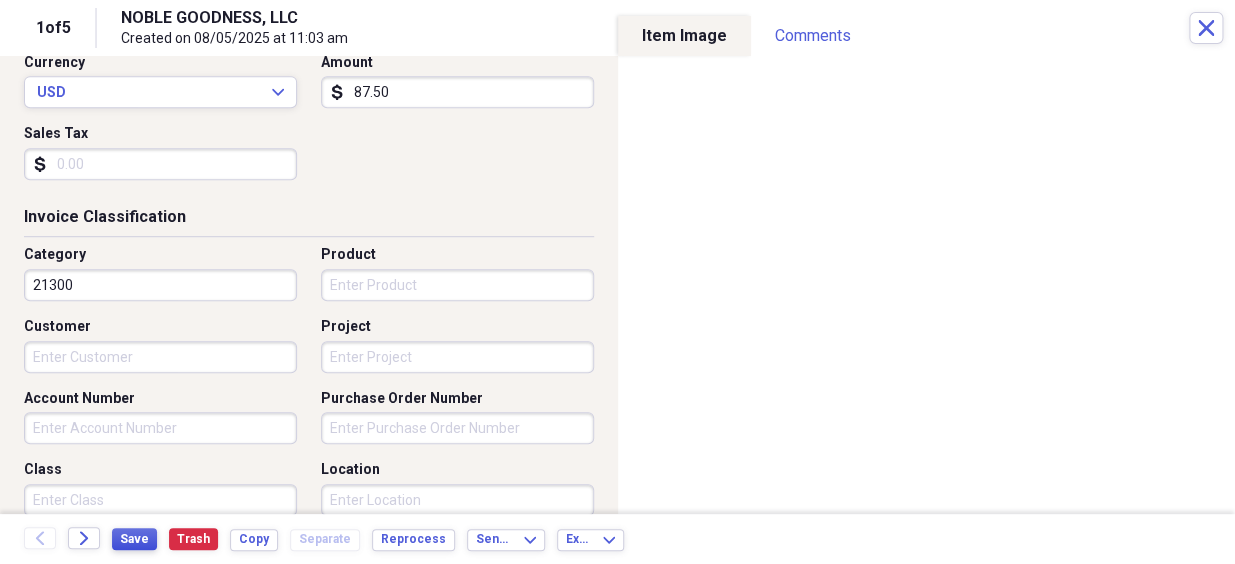 click on "Save" at bounding box center [134, 539] 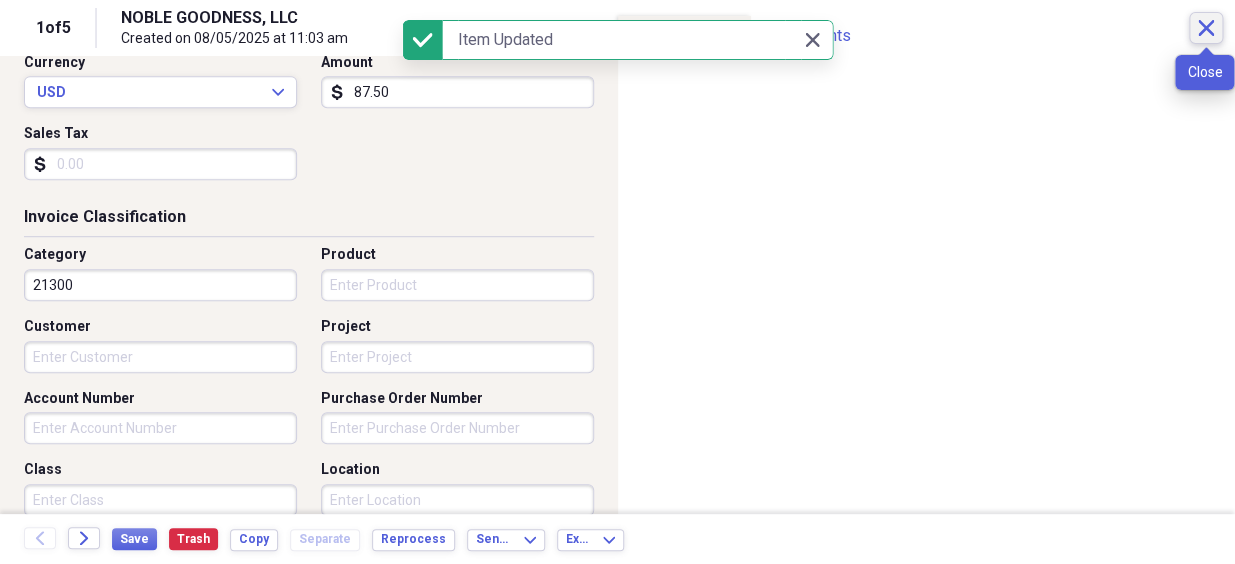 click on "Close" at bounding box center (1206, 28) 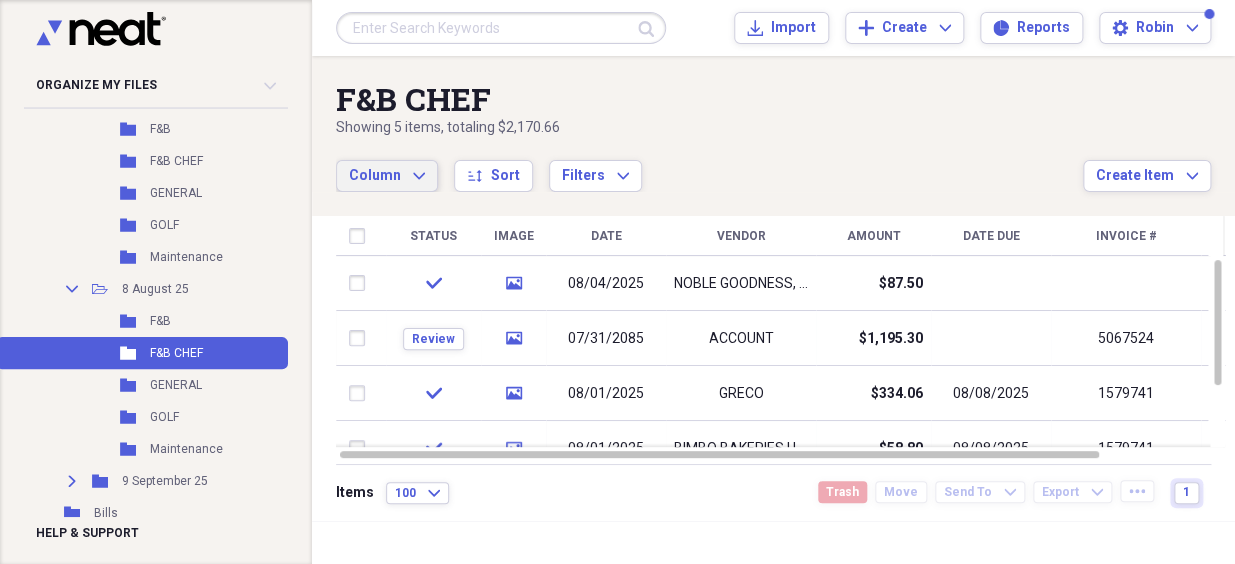 click on "Column Expand" at bounding box center [387, 176] 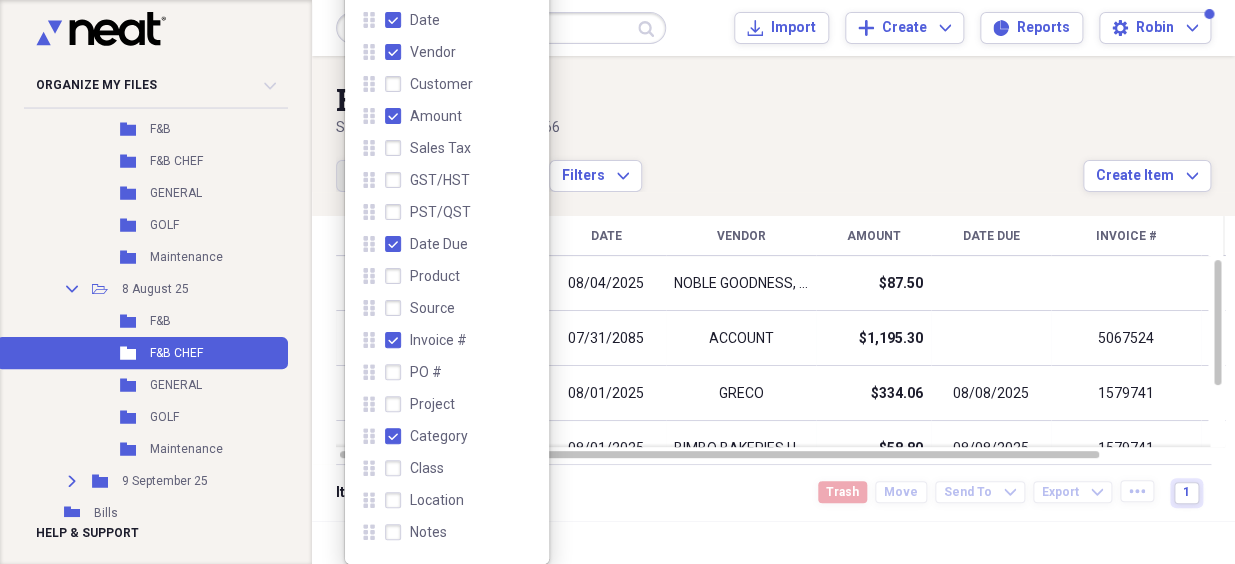 click on "Invoice #" at bounding box center (425, 340) 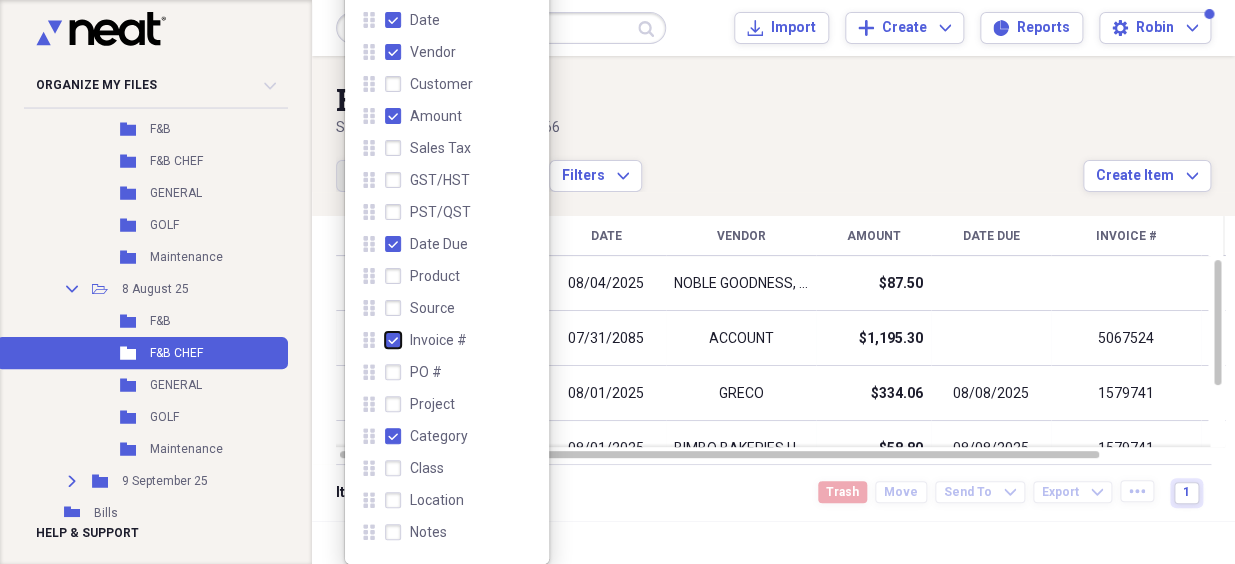 click on "Invoice #" at bounding box center (385, 339) 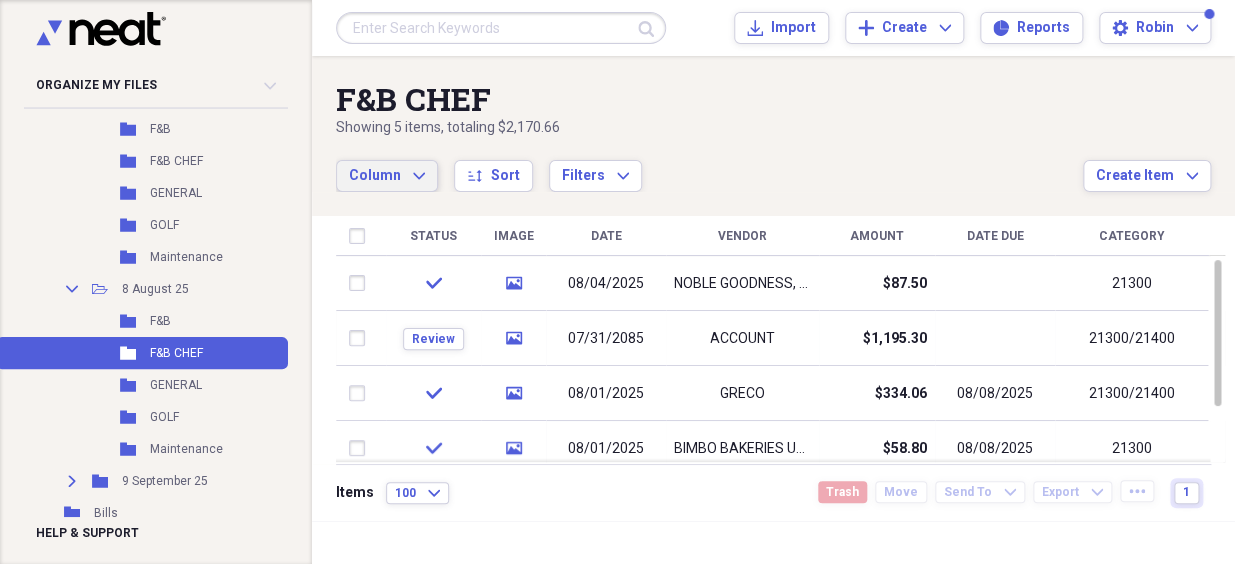 click on "F&B CHEF" at bounding box center (709, 99) 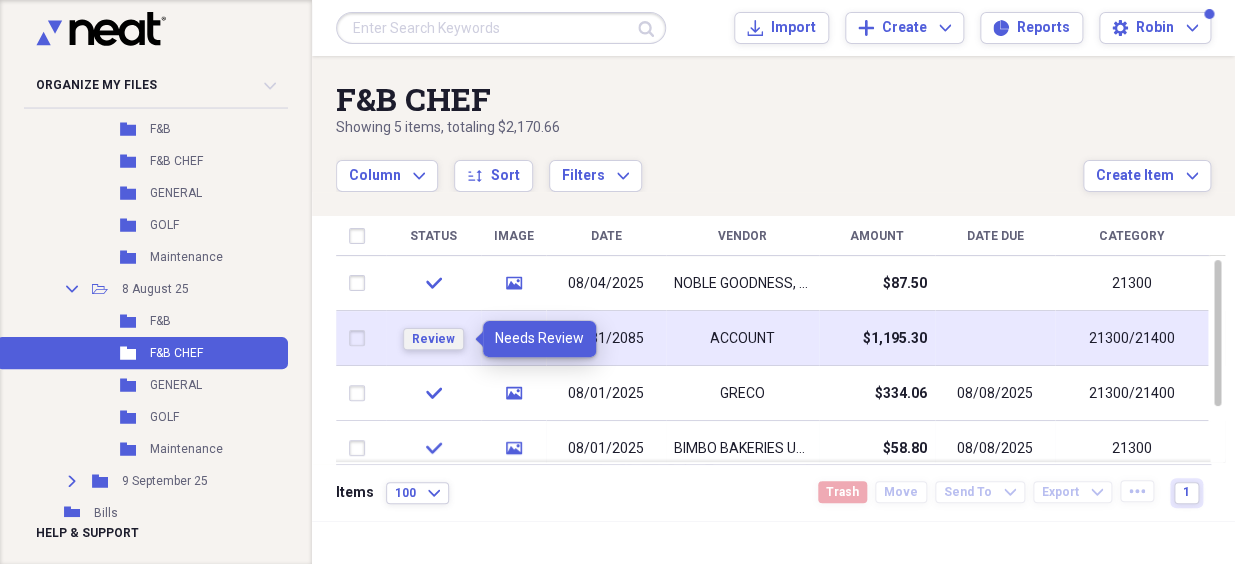 click on "Review" at bounding box center [433, 339] 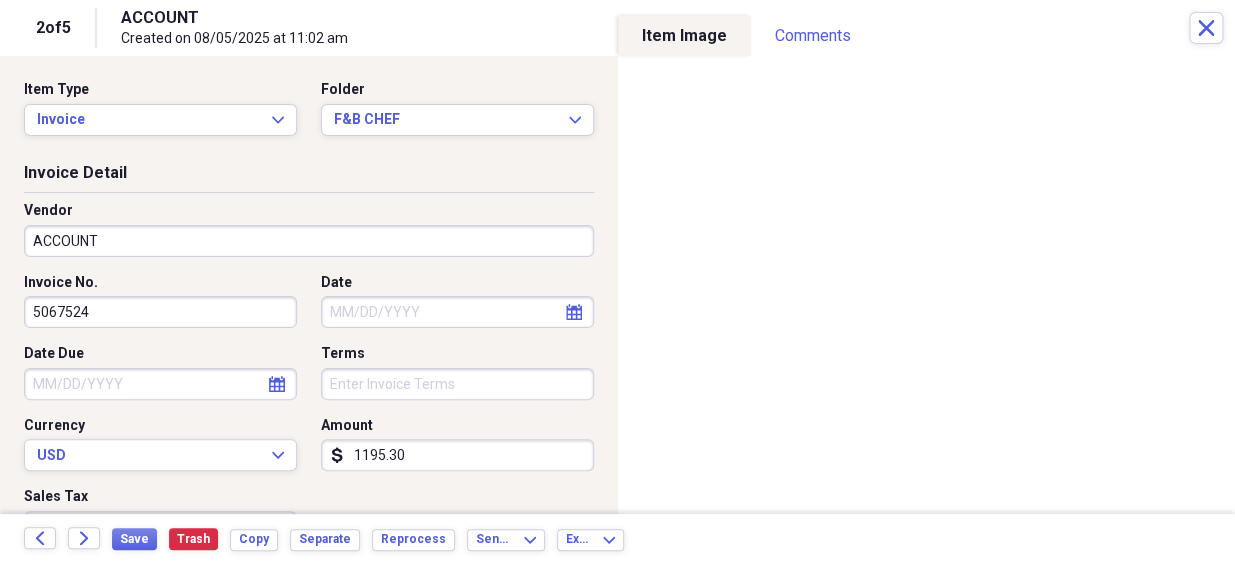 click on "ACCOUNT" at bounding box center [309, 241] 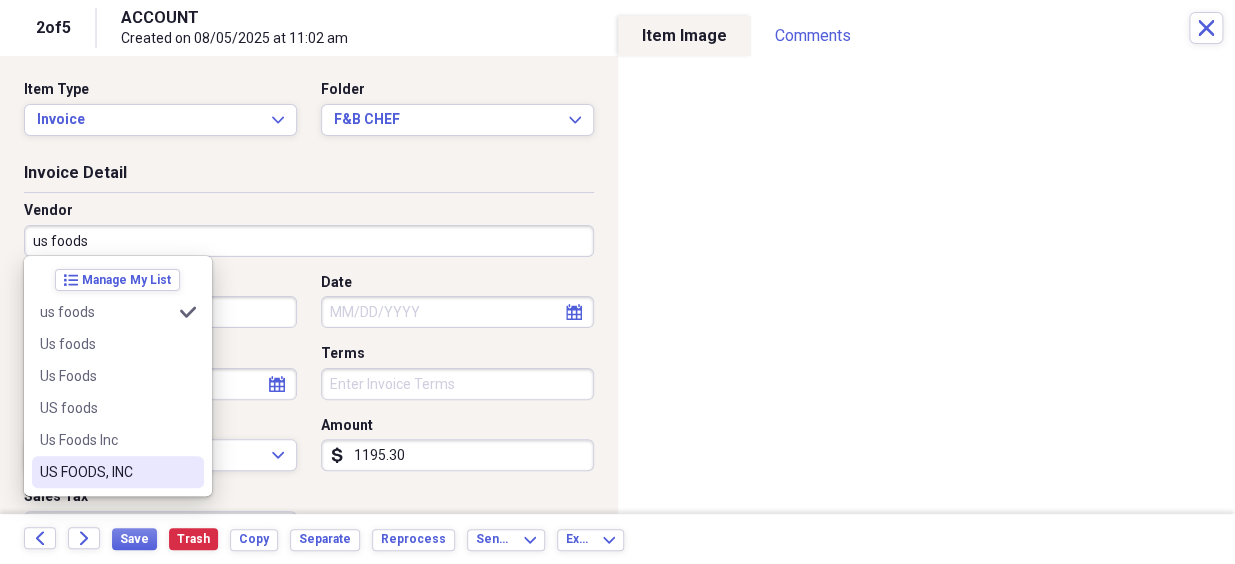 click on "US FOODS, INC" at bounding box center (118, 472) 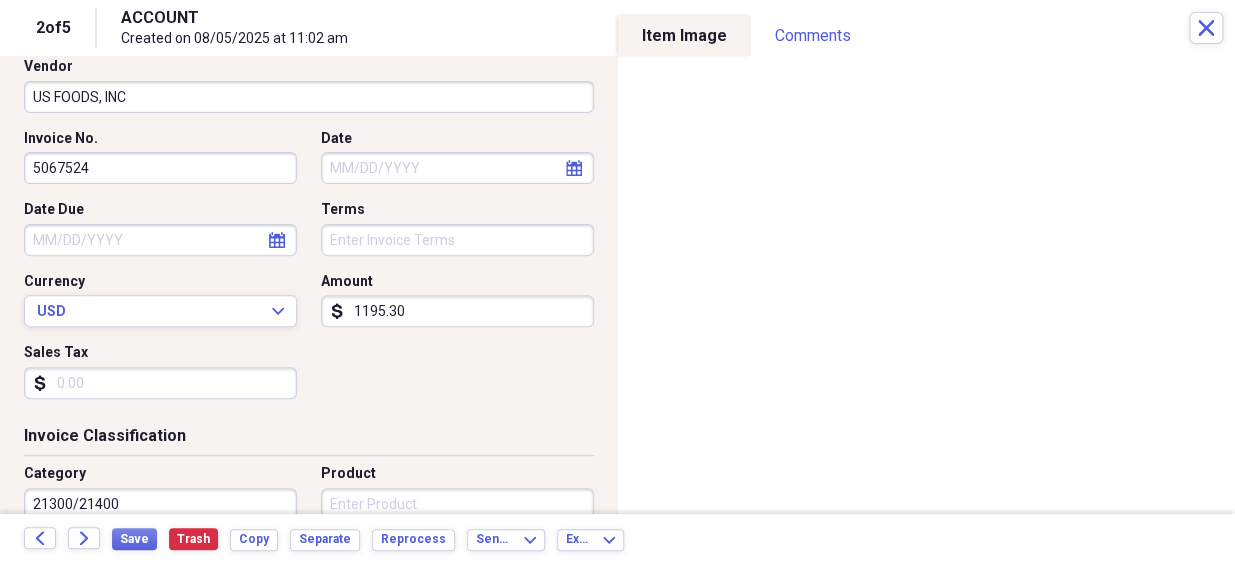 scroll, scrollTop: 272, scrollLeft: 0, axis: vertical 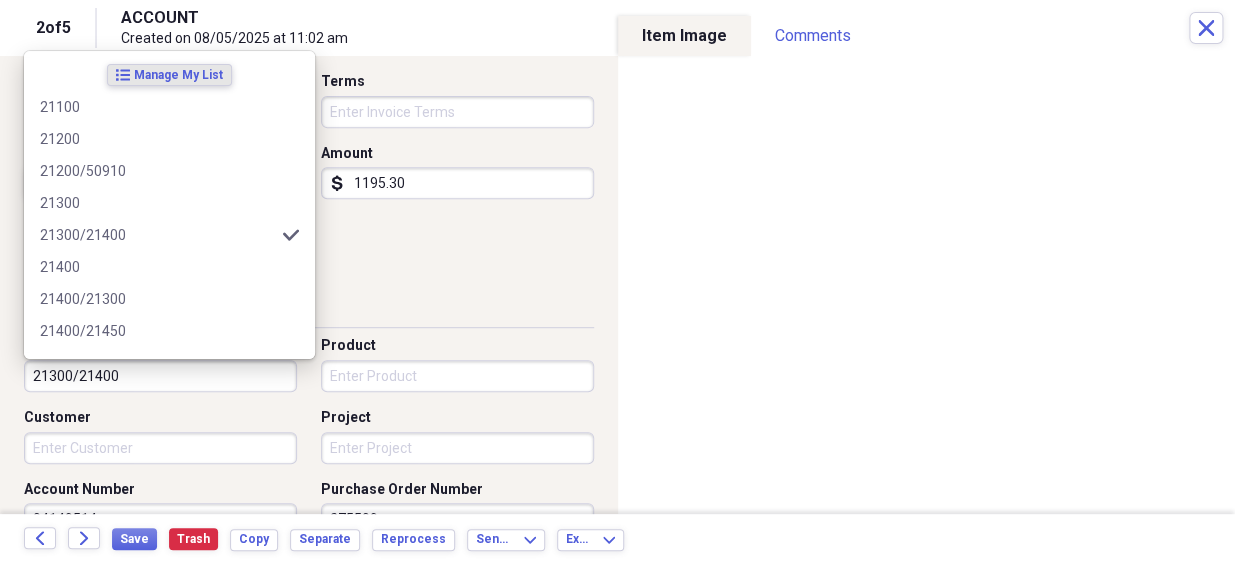 click on "21300/21400" at bounding box center (160, 376) 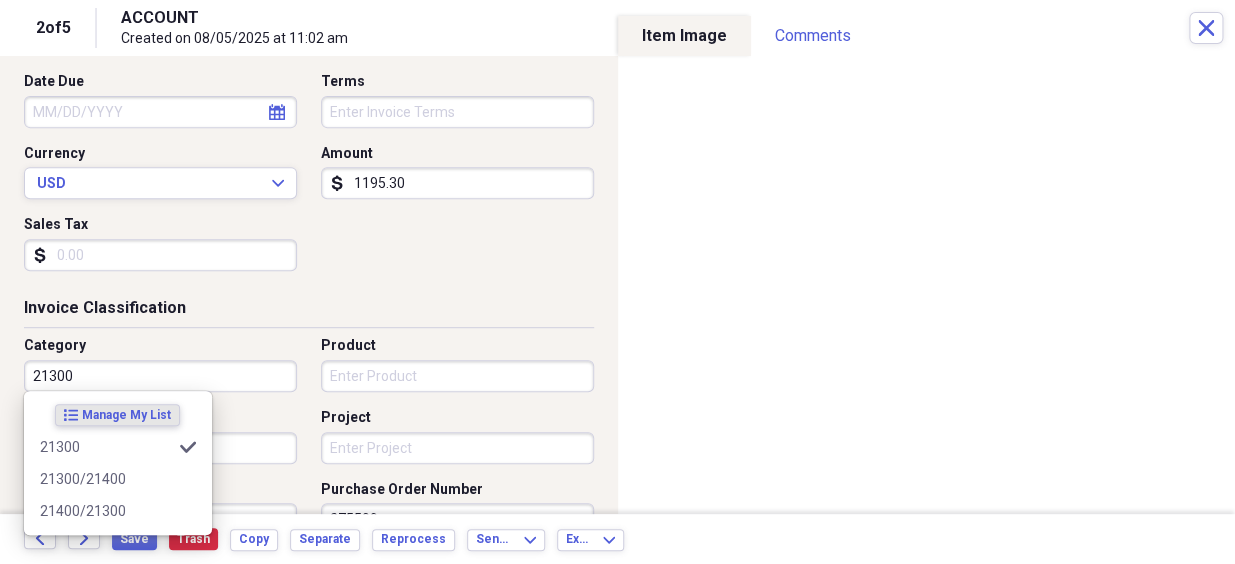 type on "21300" 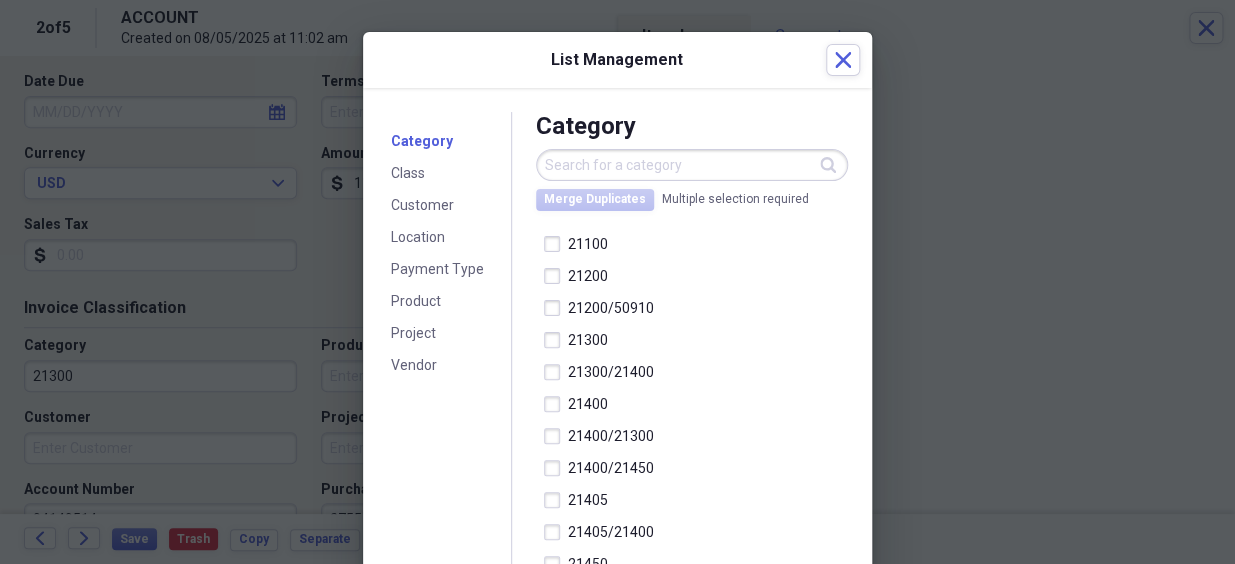 click at bounding box center (617, 282) 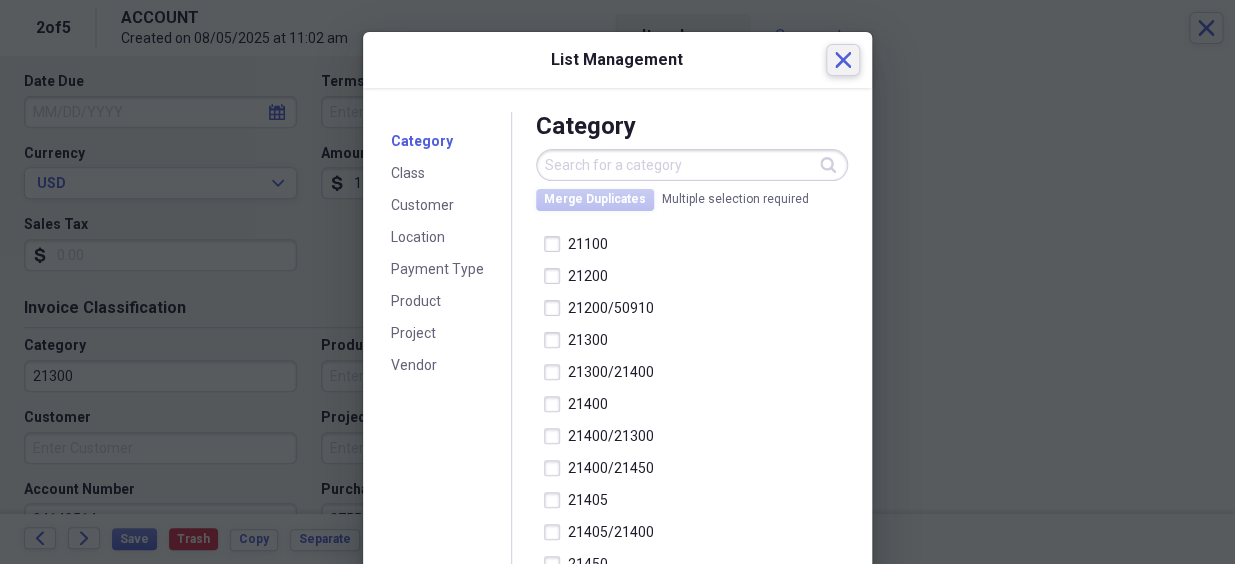 click on "Close" 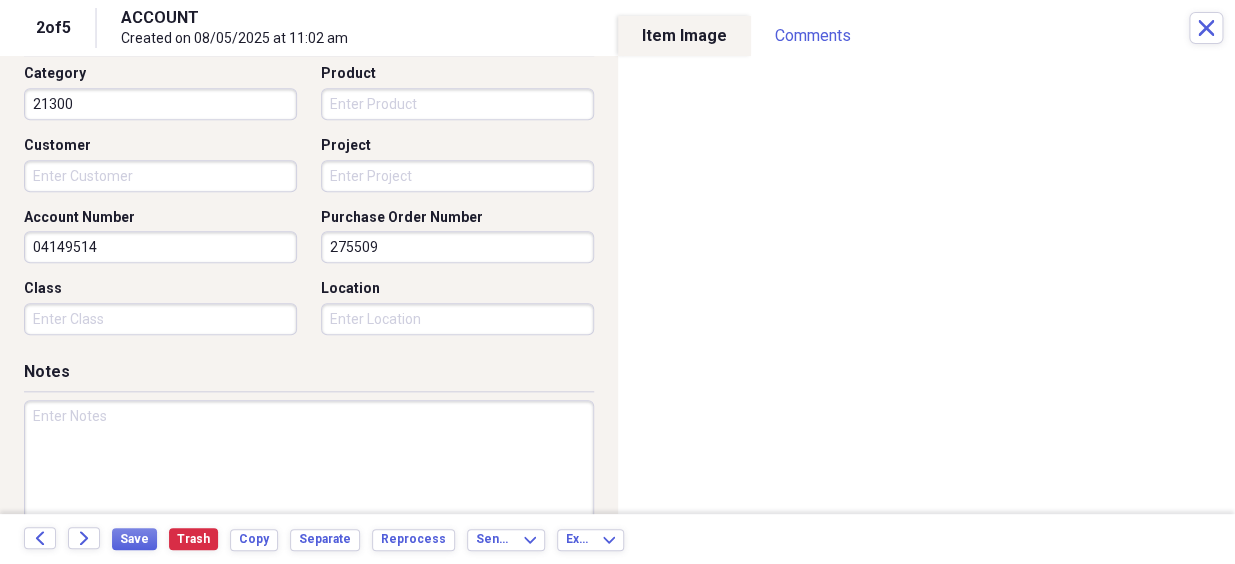 scroll, scrollTop: 545, scrollLeft: 0, axis: vertical 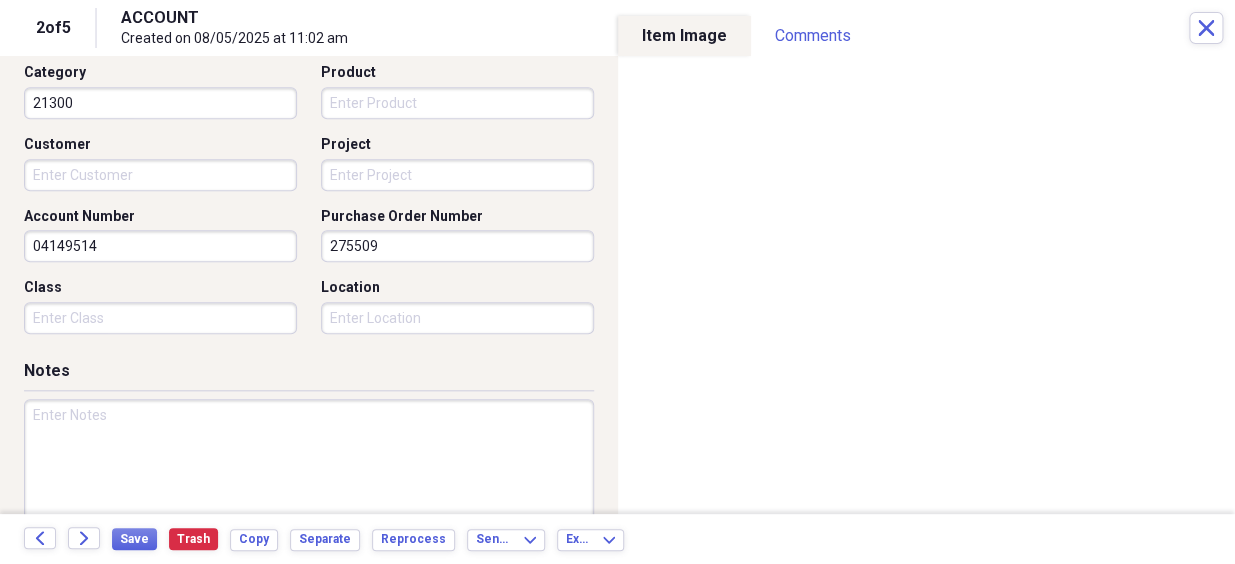 click at bounding box center [309, 464] 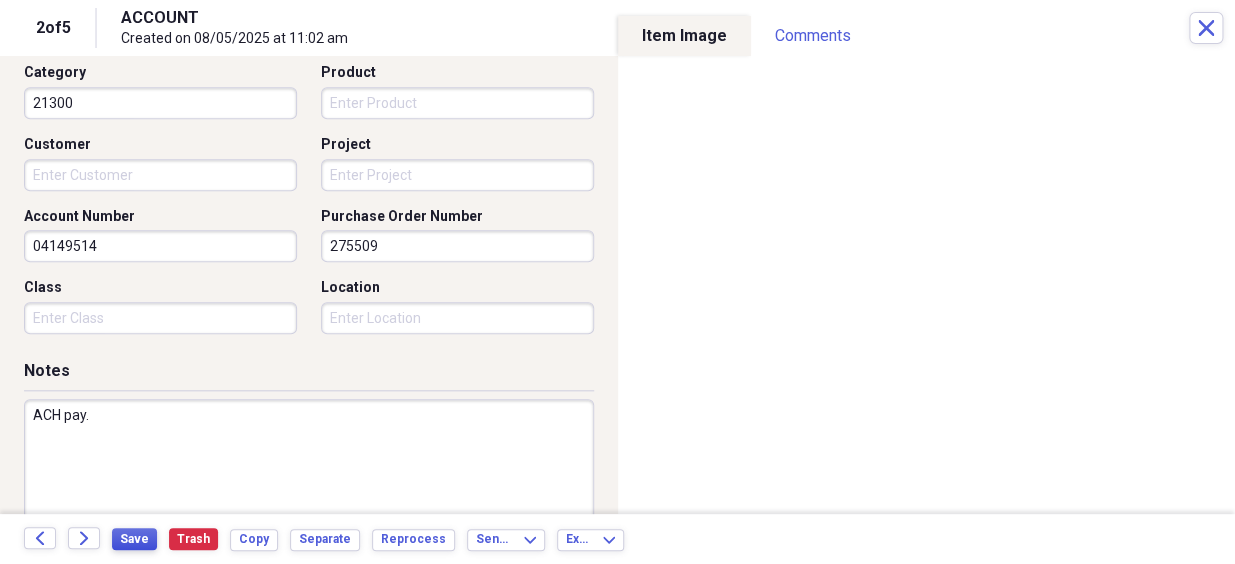 type on "ACH pay." 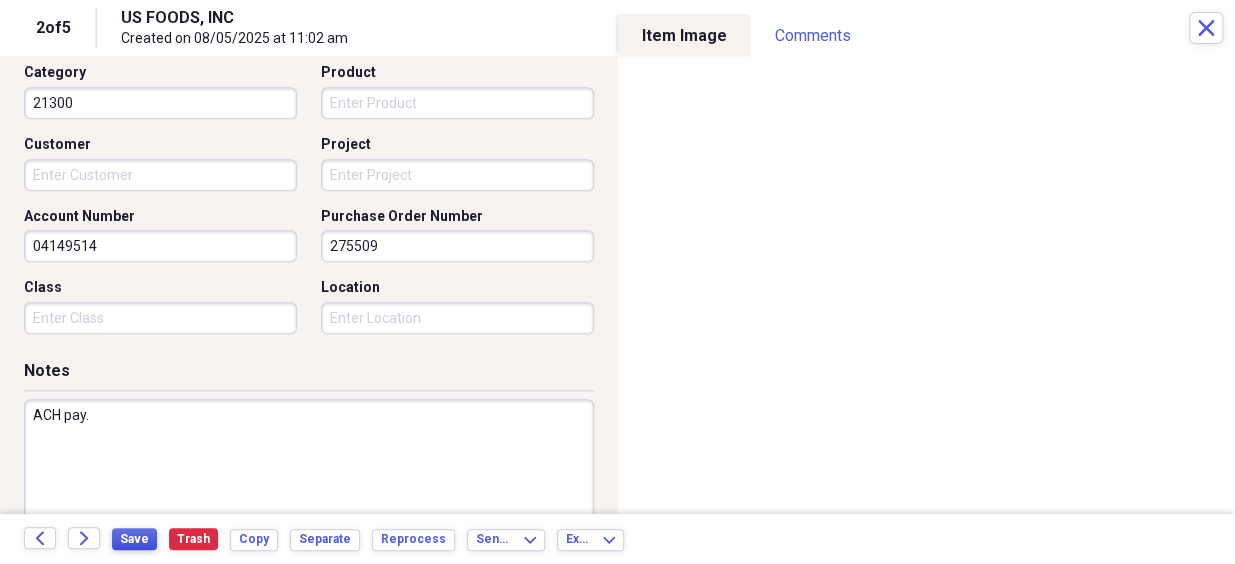 click on "Save" at bounding box center (134, 539) 